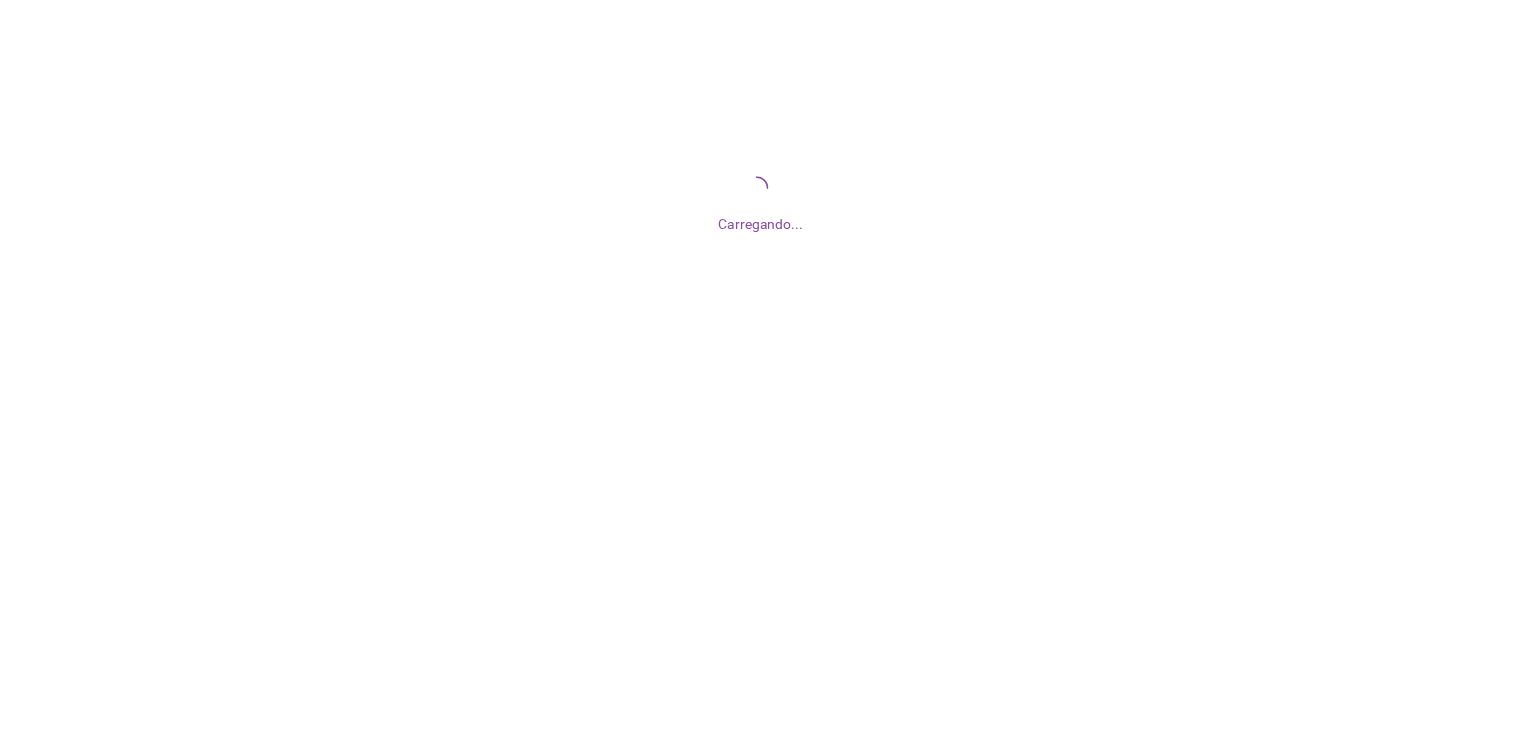 scroll, scrollTop: 0, scrollLeft: 0, axis: both 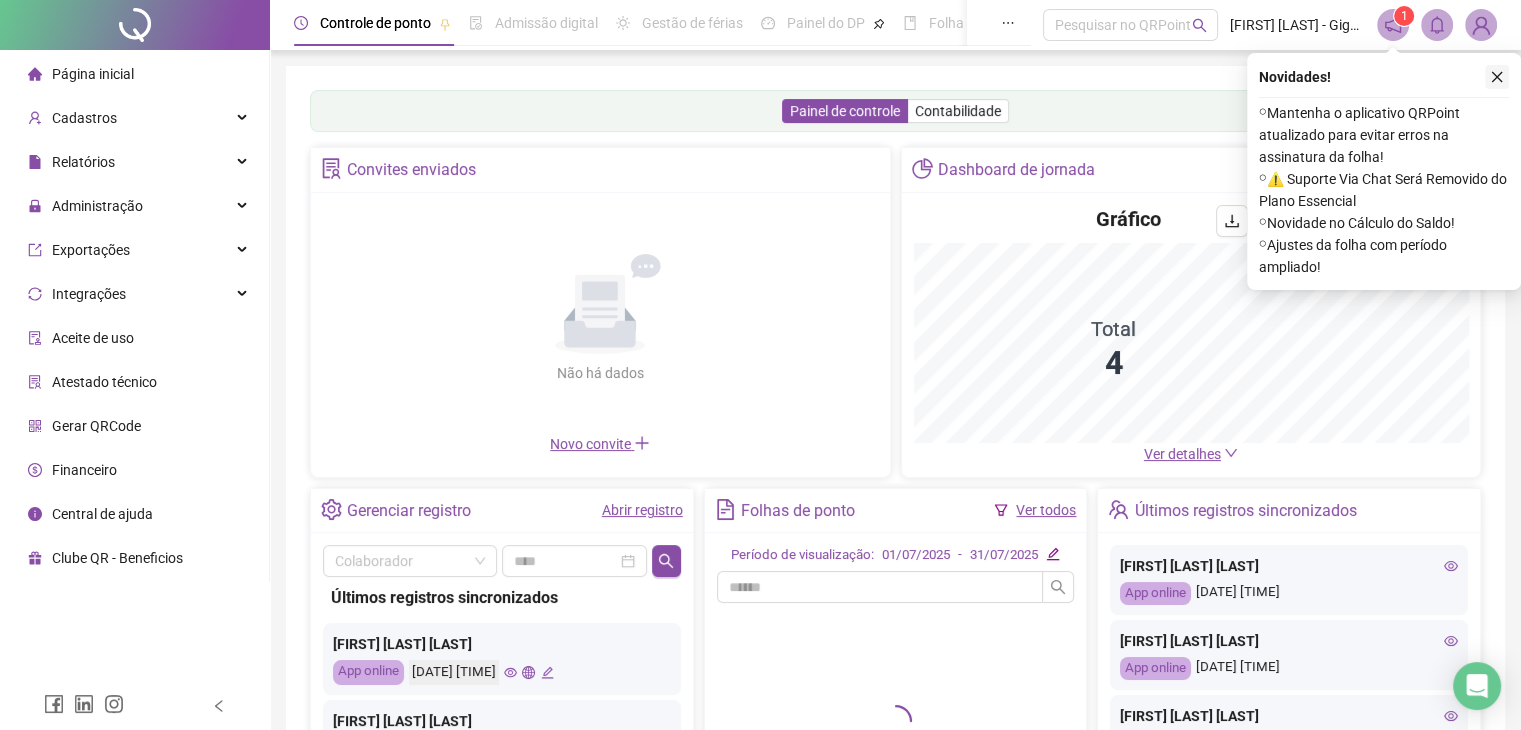 click 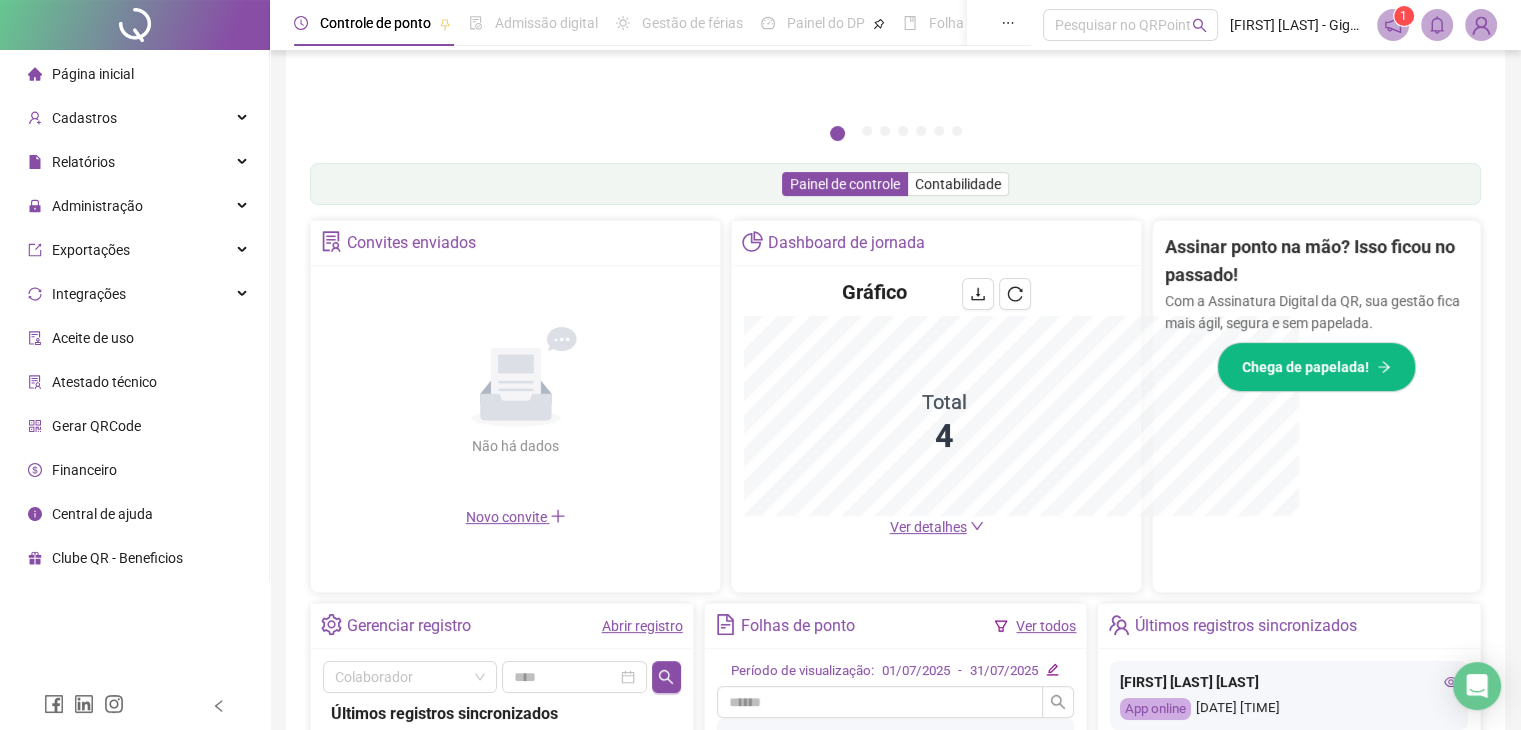 scroll, scrollTop: 517, scrollLeft: 0, axis: vertical 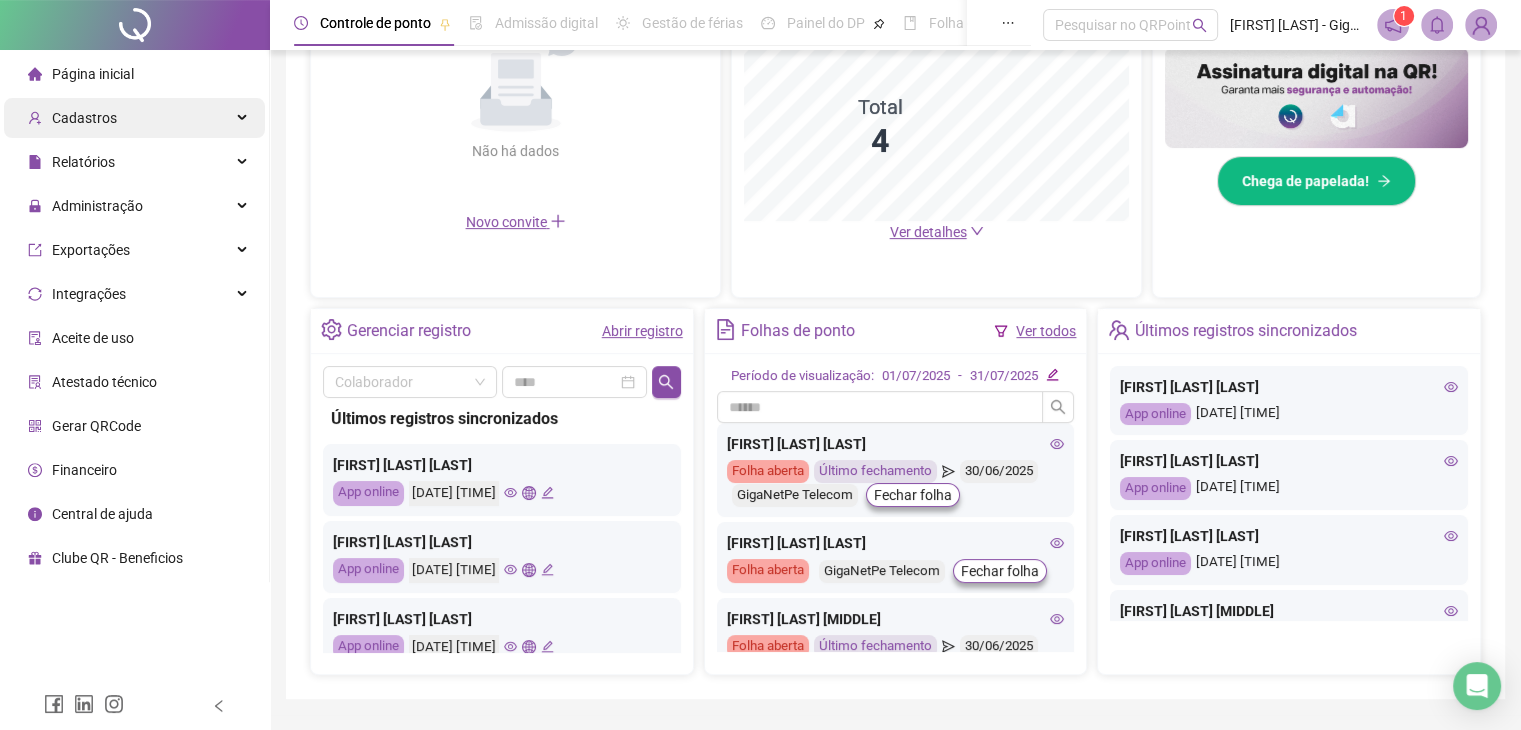 click at bounding box center (244, 118) 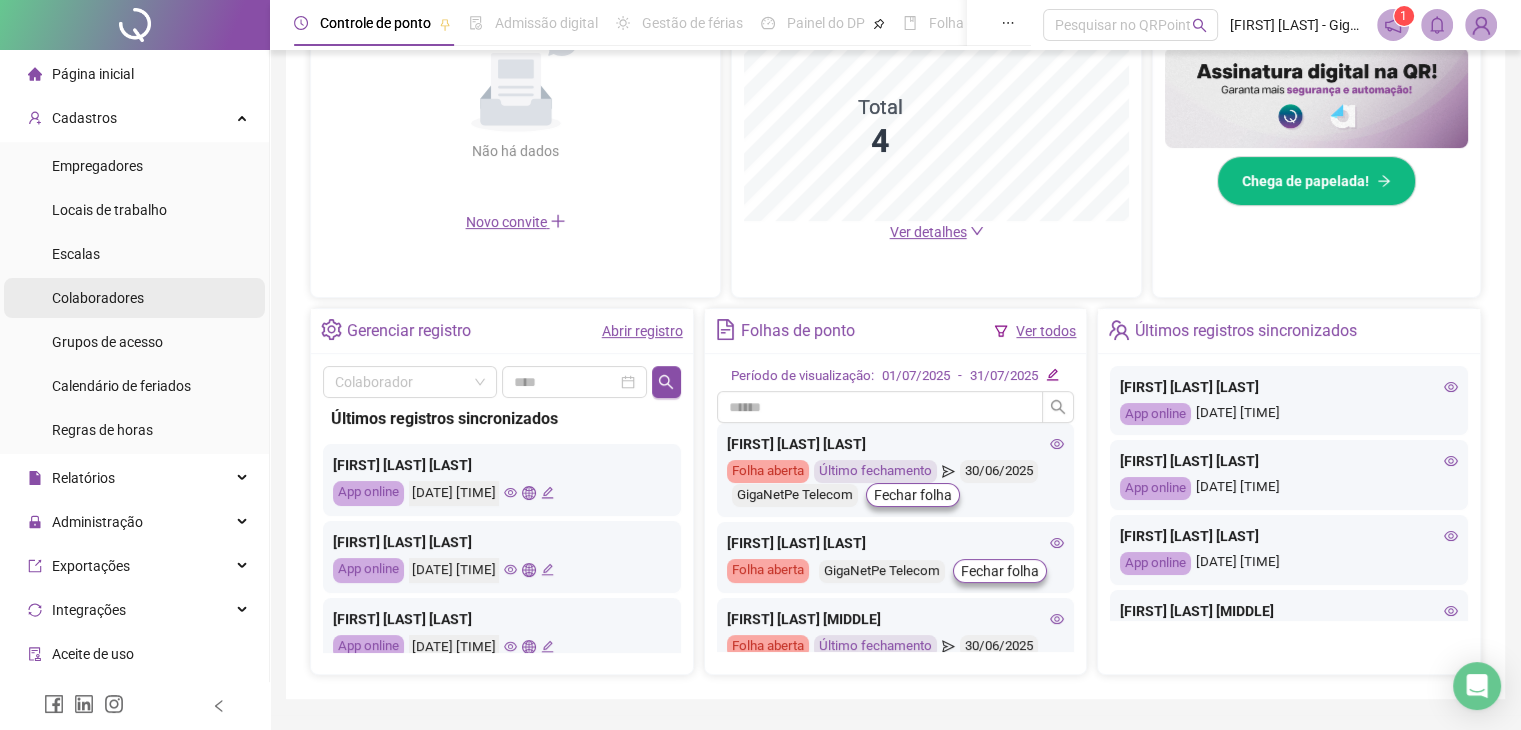 click on "Colaboradores" at bounding box center [98, 298] 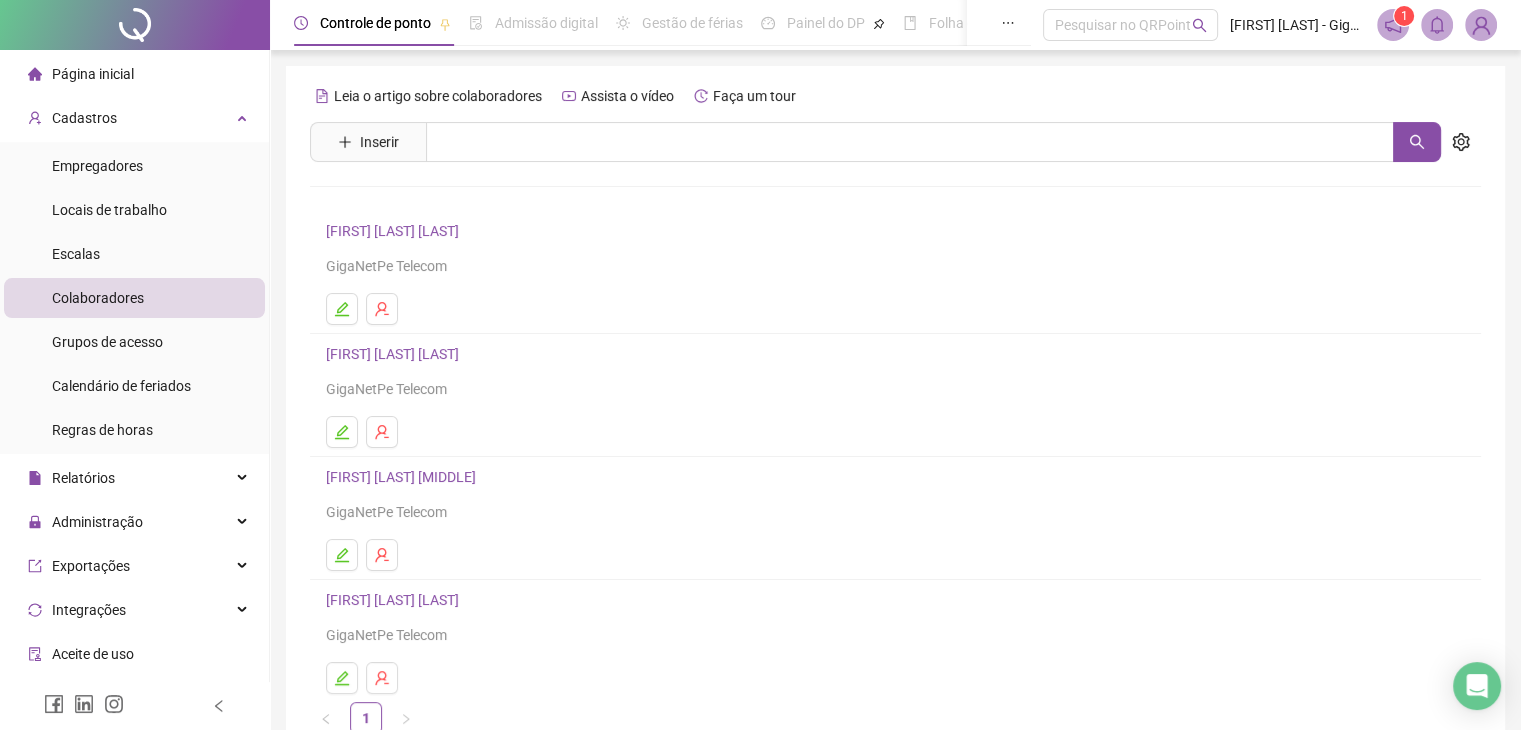 scroll, scrollTop: 113, scrollLeft: 0, axis: vertical 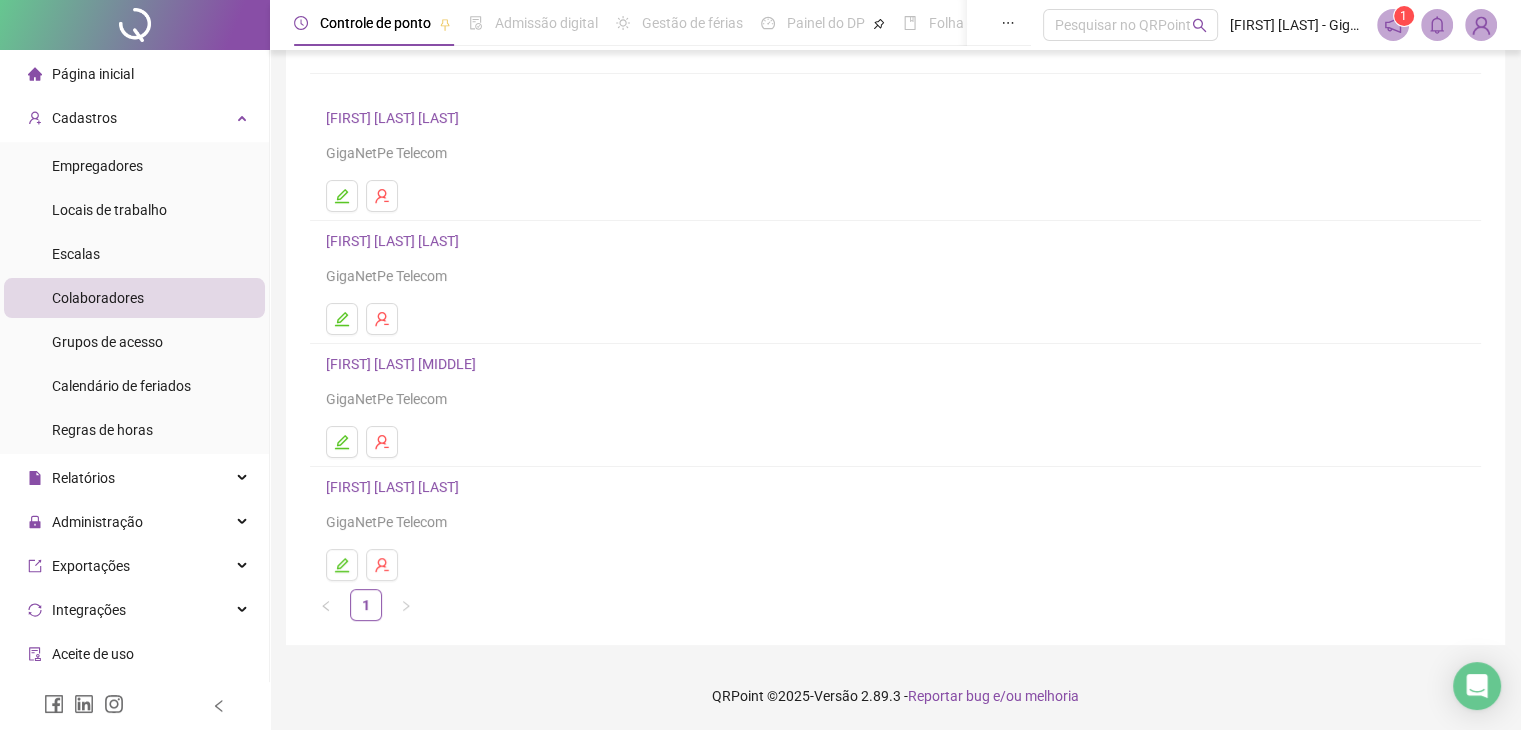click on "Página inicial" at bounding box center [93, 74] 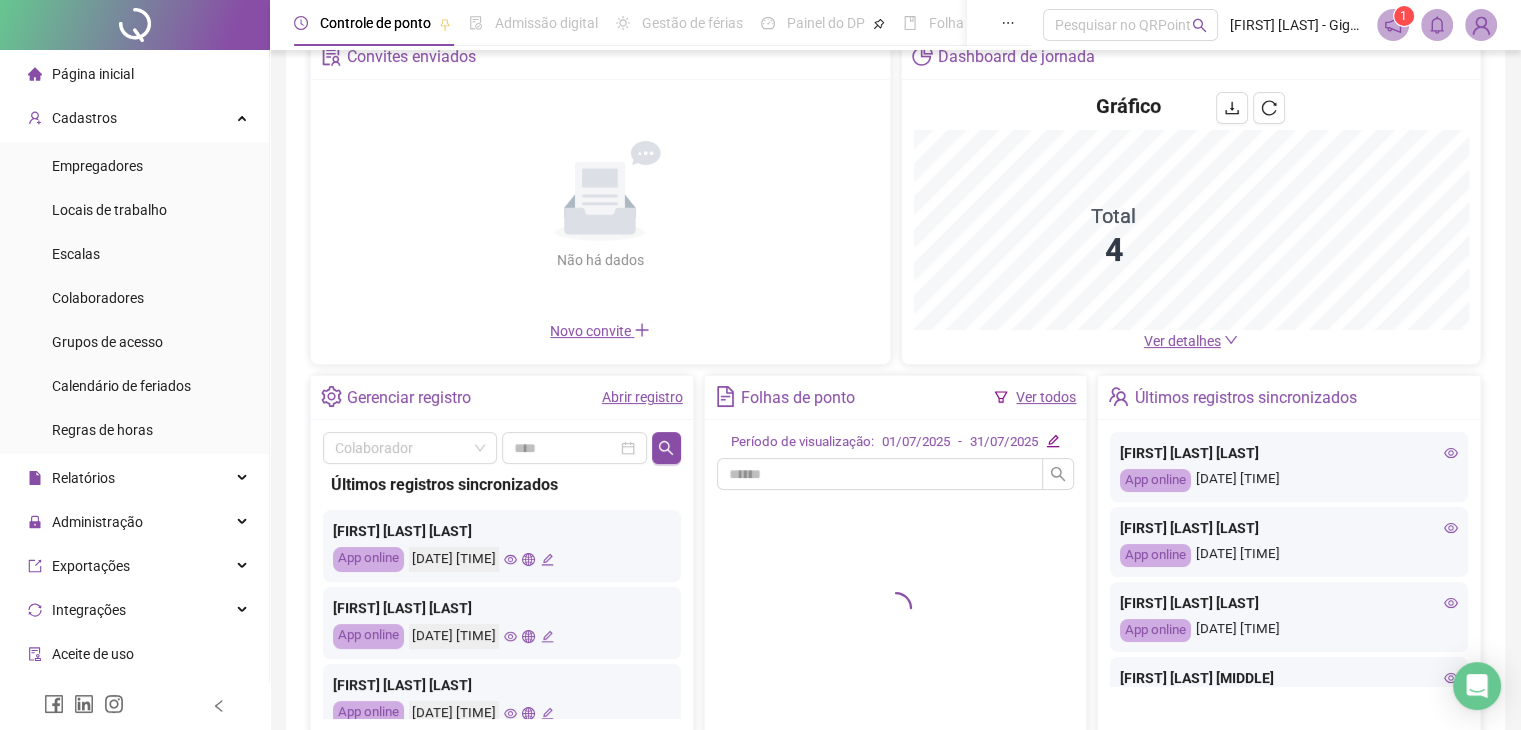 click on "Ver todos" at bounding box center (1046, 397) 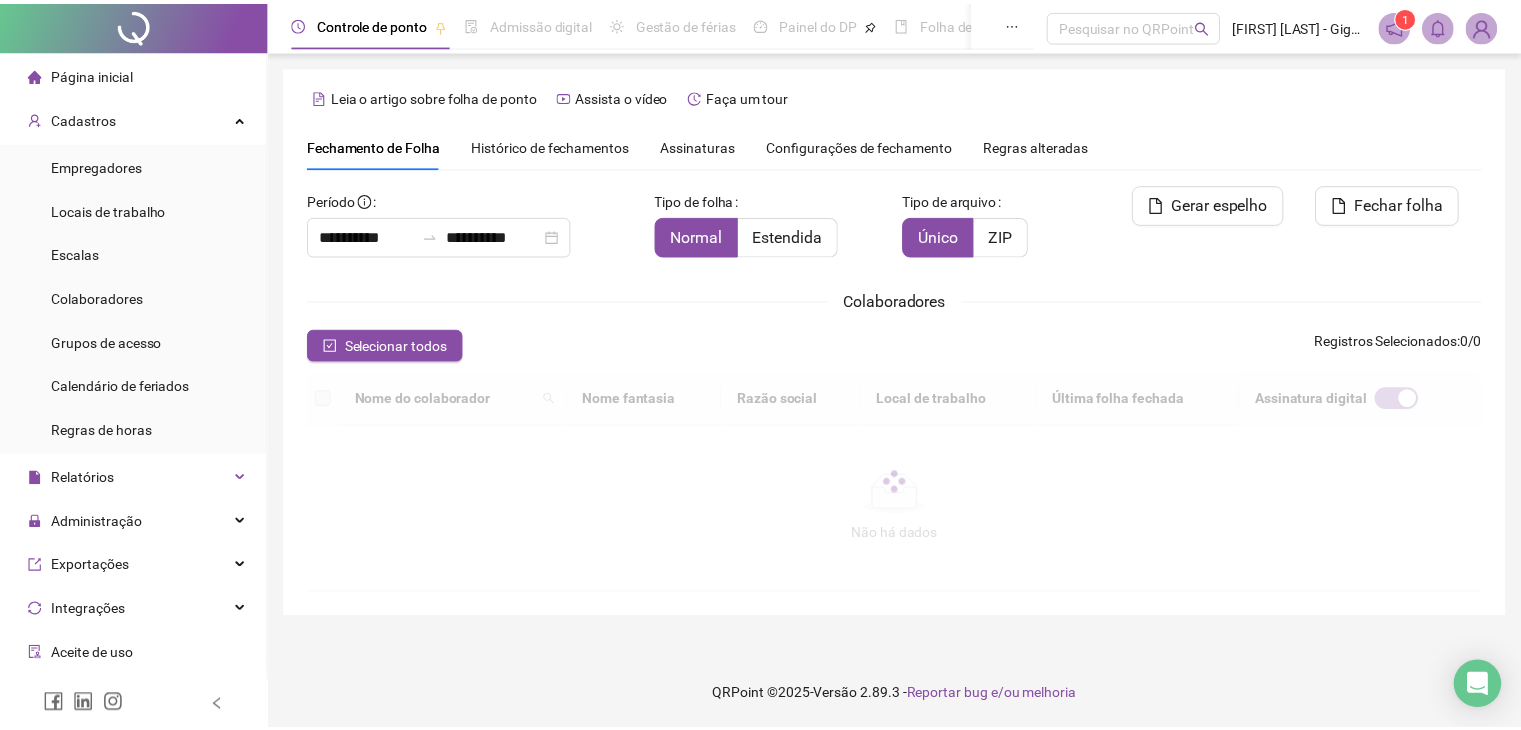 scroll, scrollTop: 33, scrollLeft: 0, axis: vertical 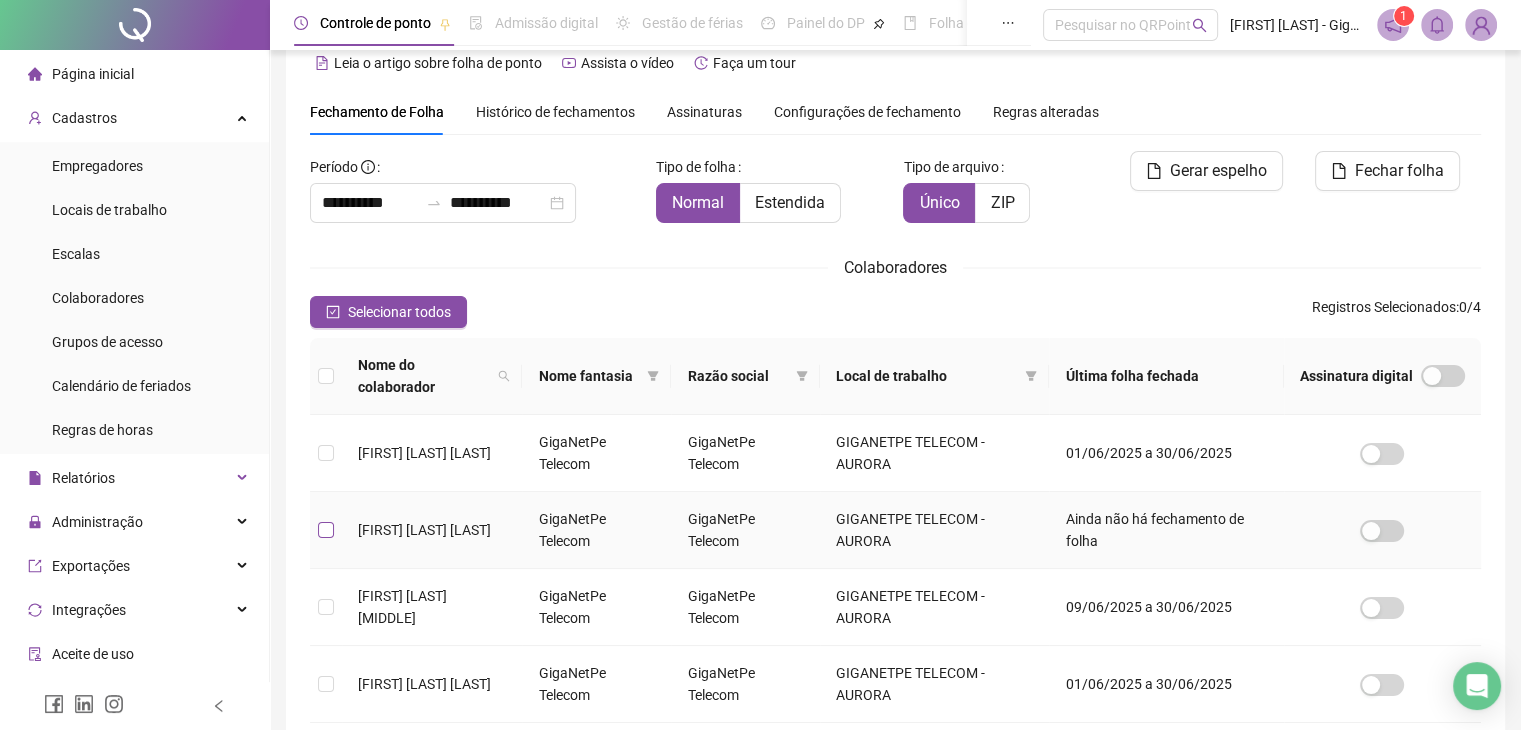 click at bounding box center [326, 530] 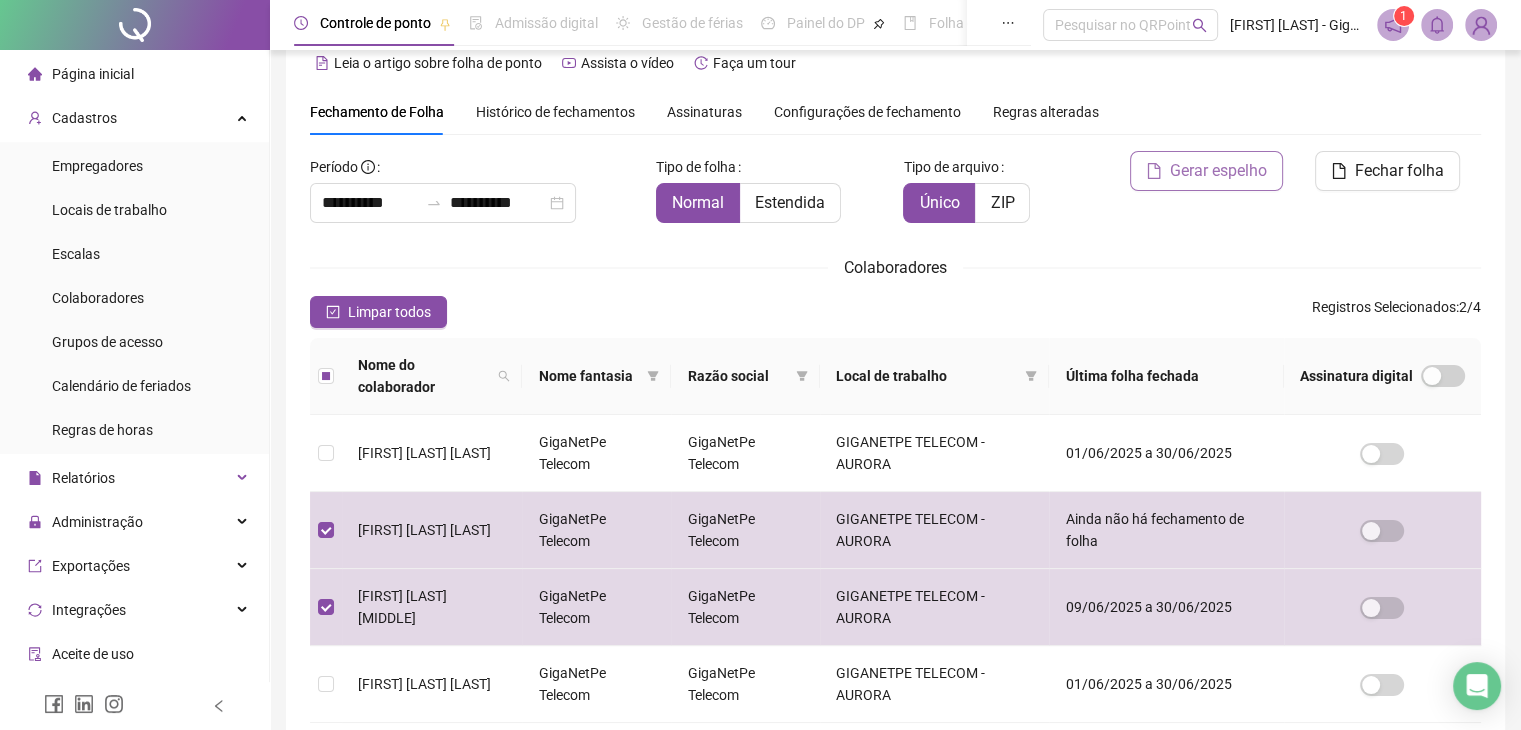 click on "Gerar espelho" at bounding box center [1218, 171] 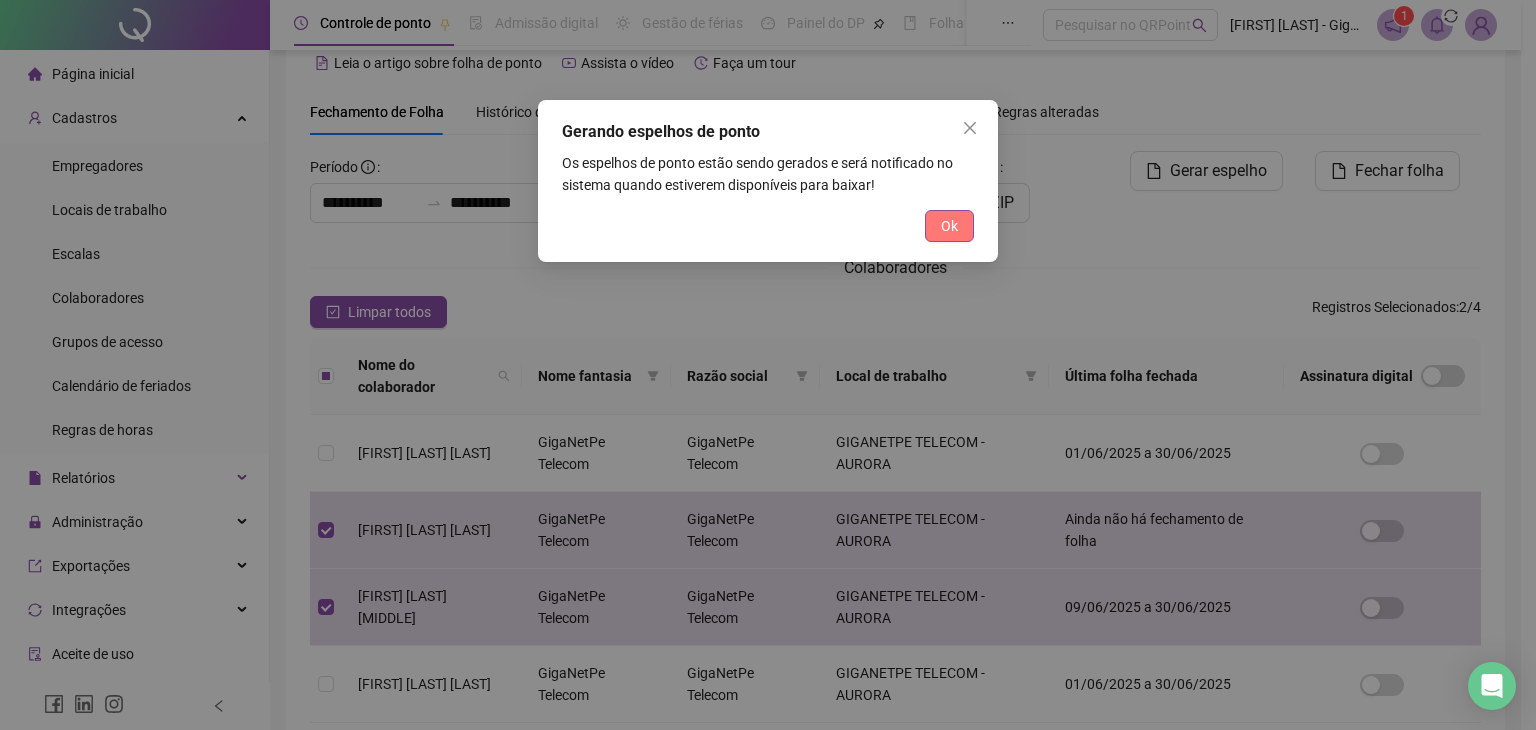 click on "Ok" at bounding box center [949, 226] 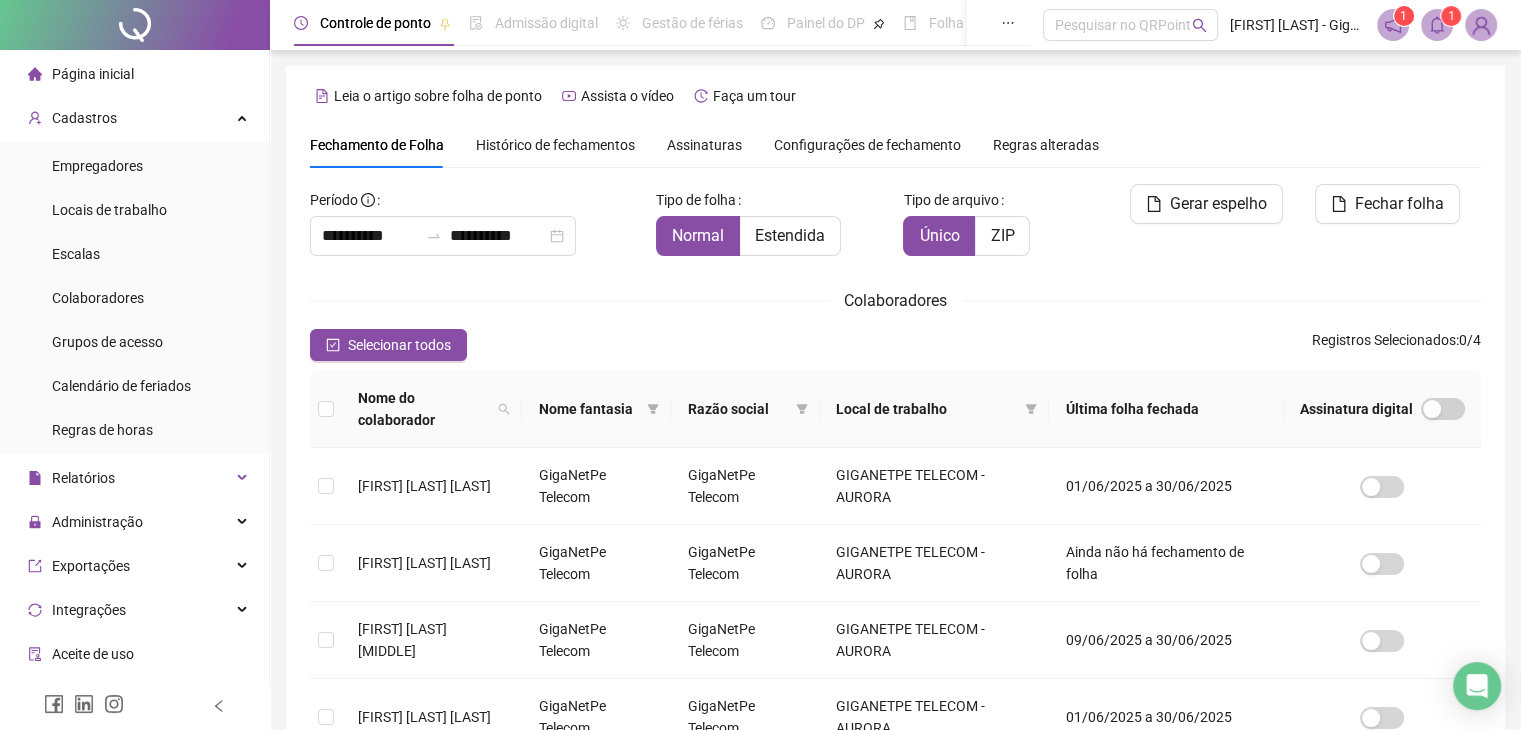 scroll, scrollTop: 33, scrollLeft: 0, axis: vertical 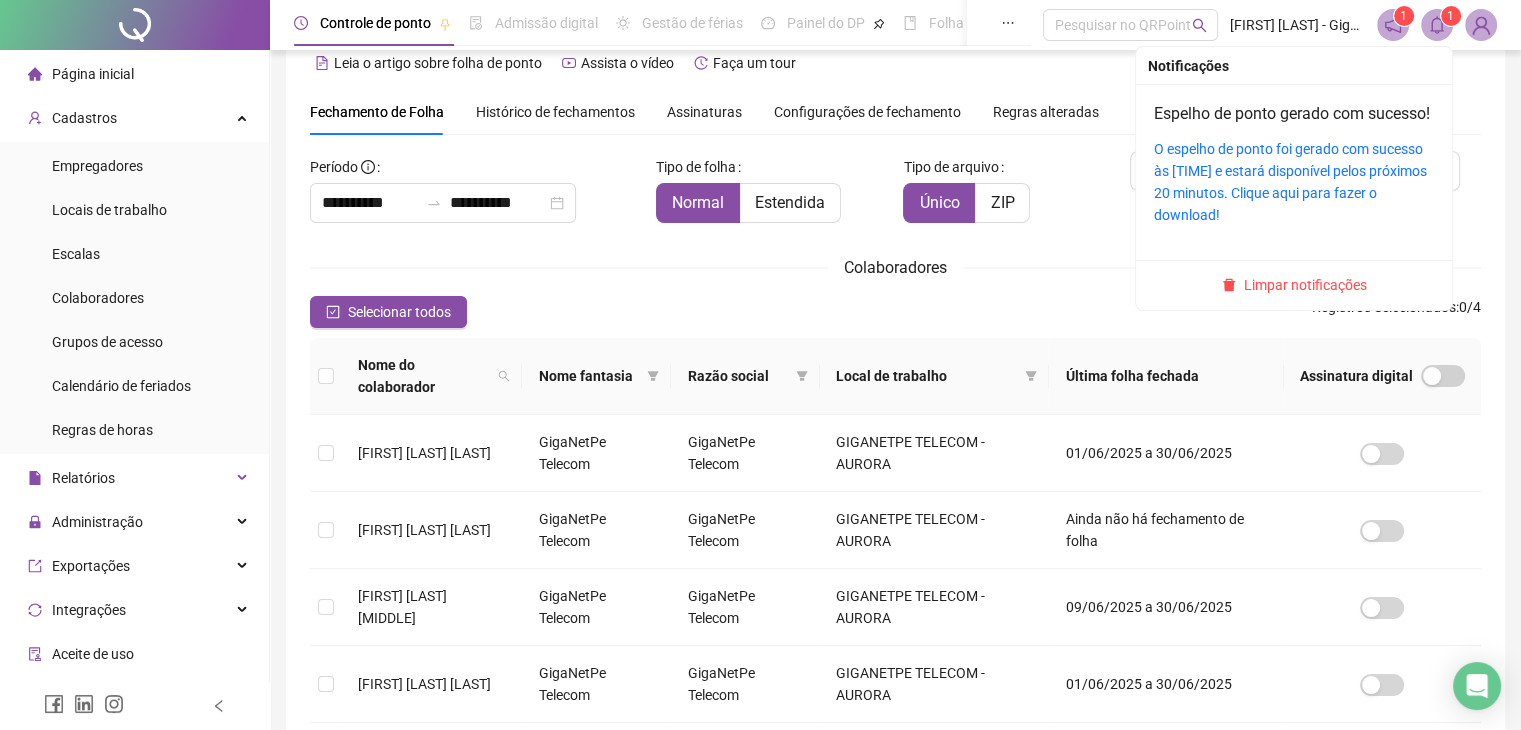 click 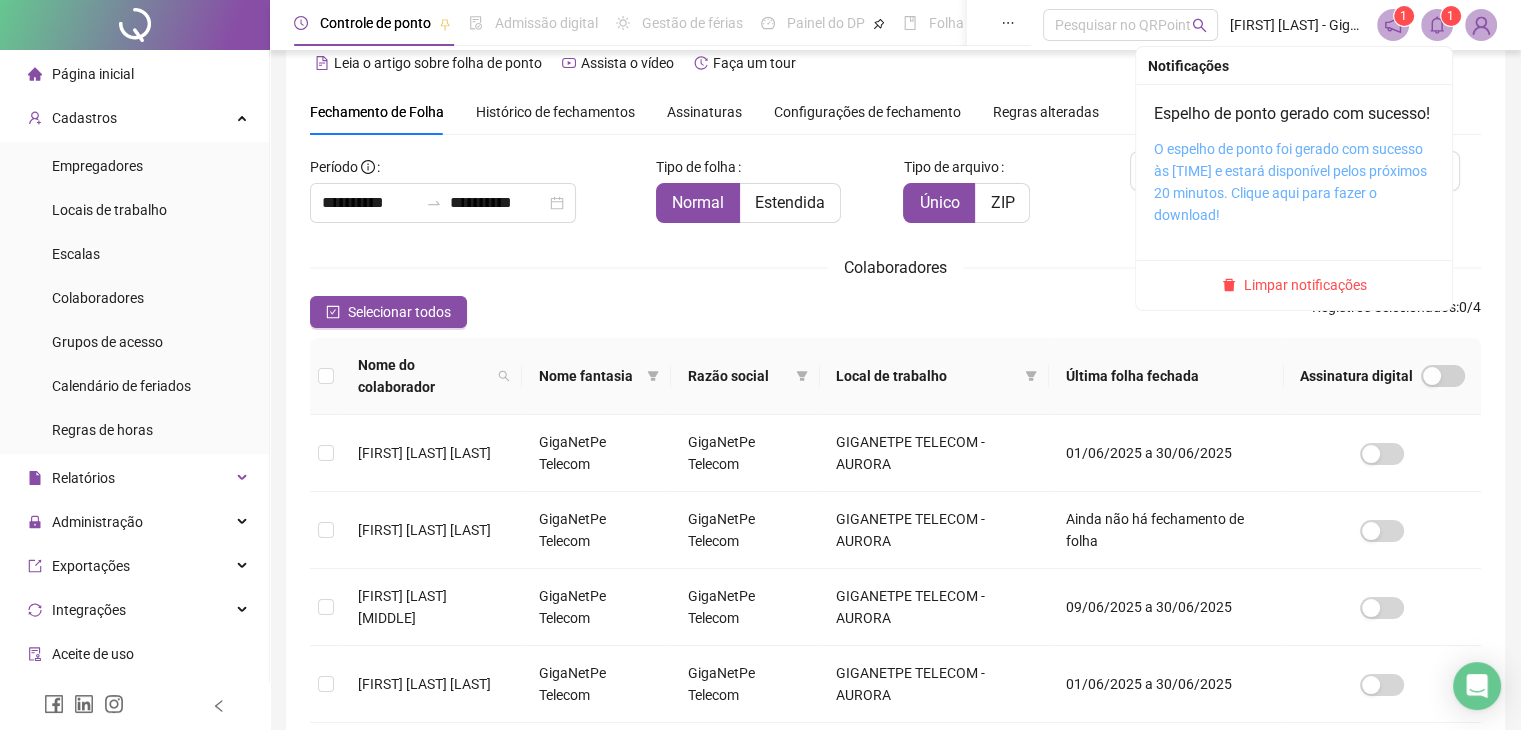 click on "O espelho de ponto foi gerado com sucesso às [TIME] e estará disponível pelos próximos 20 minutos.
Clique aqui para fazer o download!" at bounding box center (1290, 182) 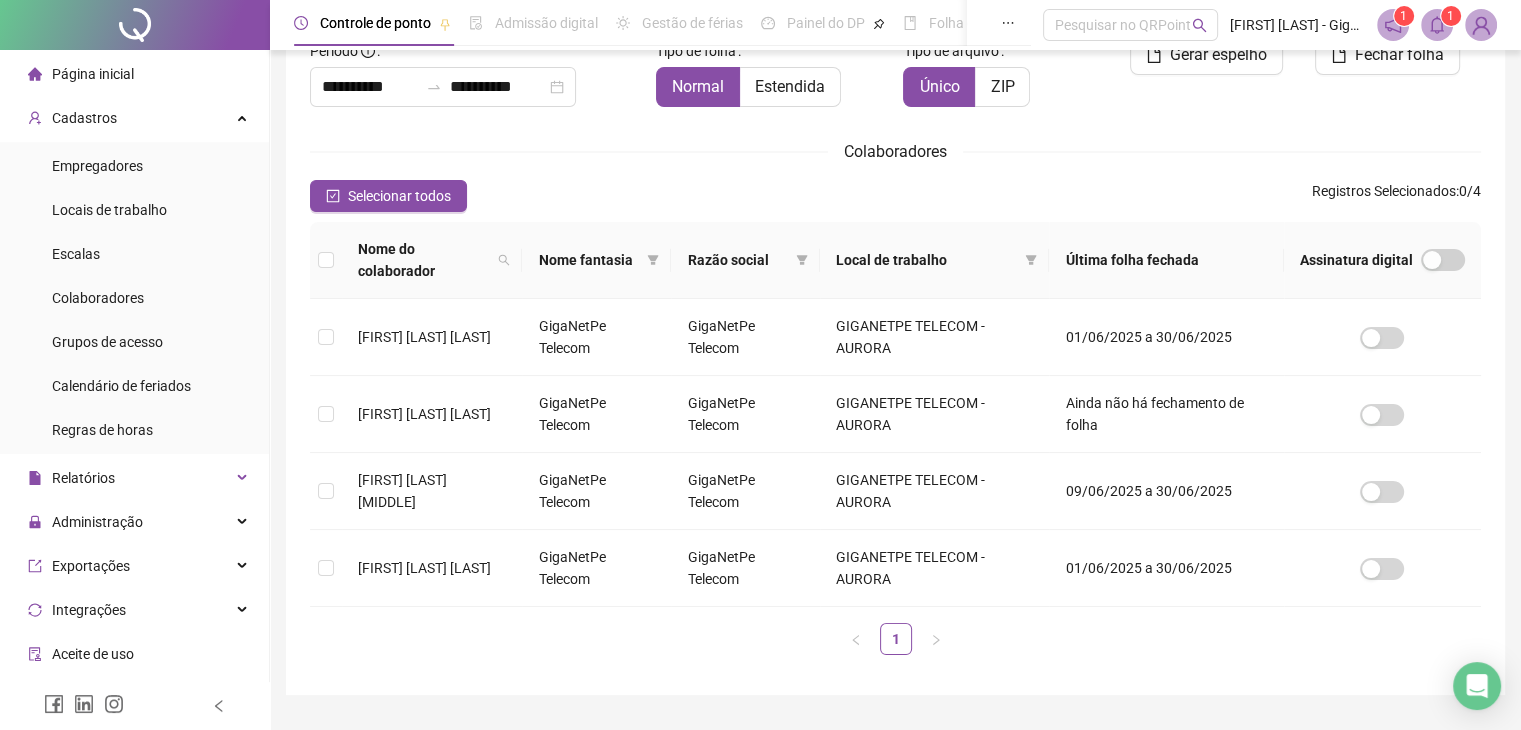 scroll, scrollTop: 156, scrollLeft: 0, axis: vertical 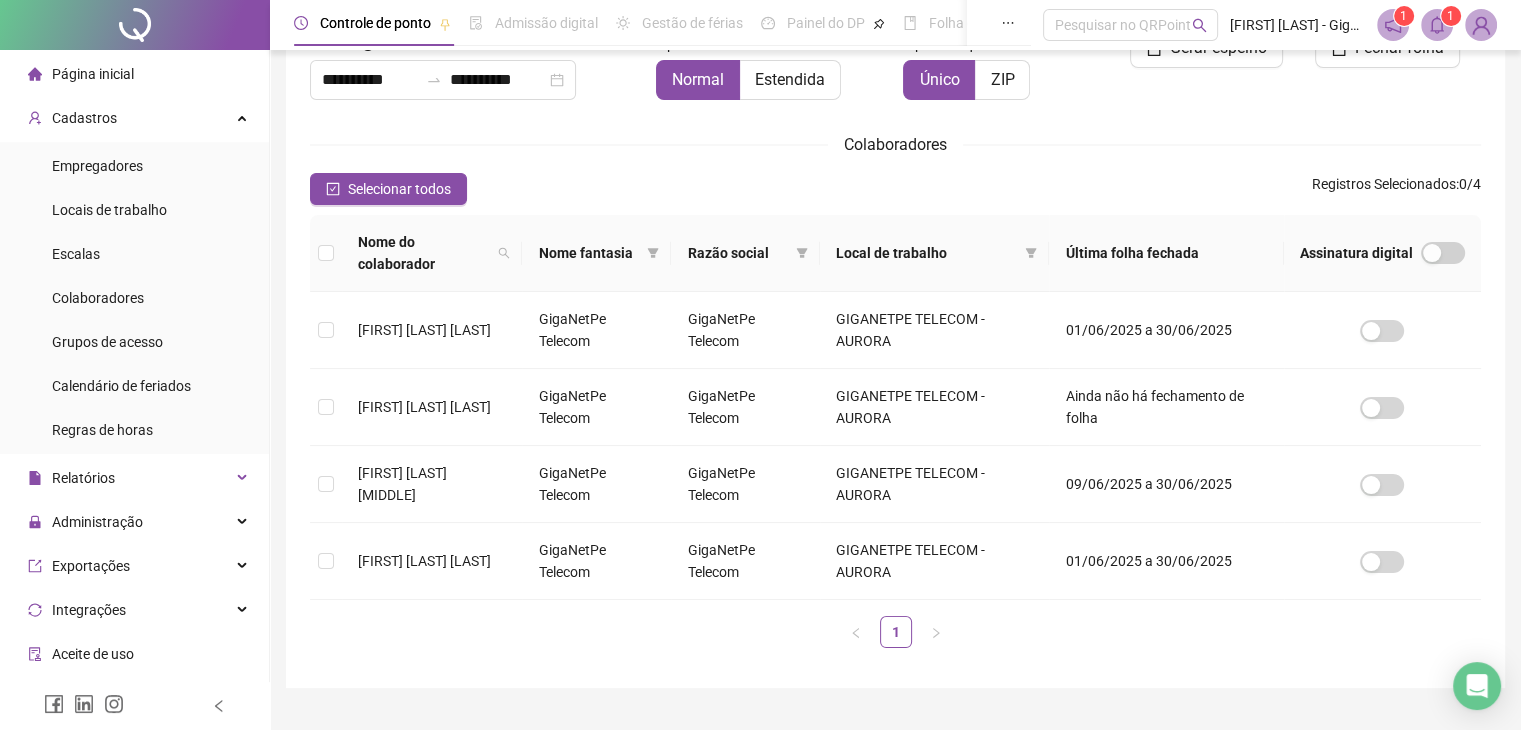 click on "Página inicial" at bounding box center [134, 74] 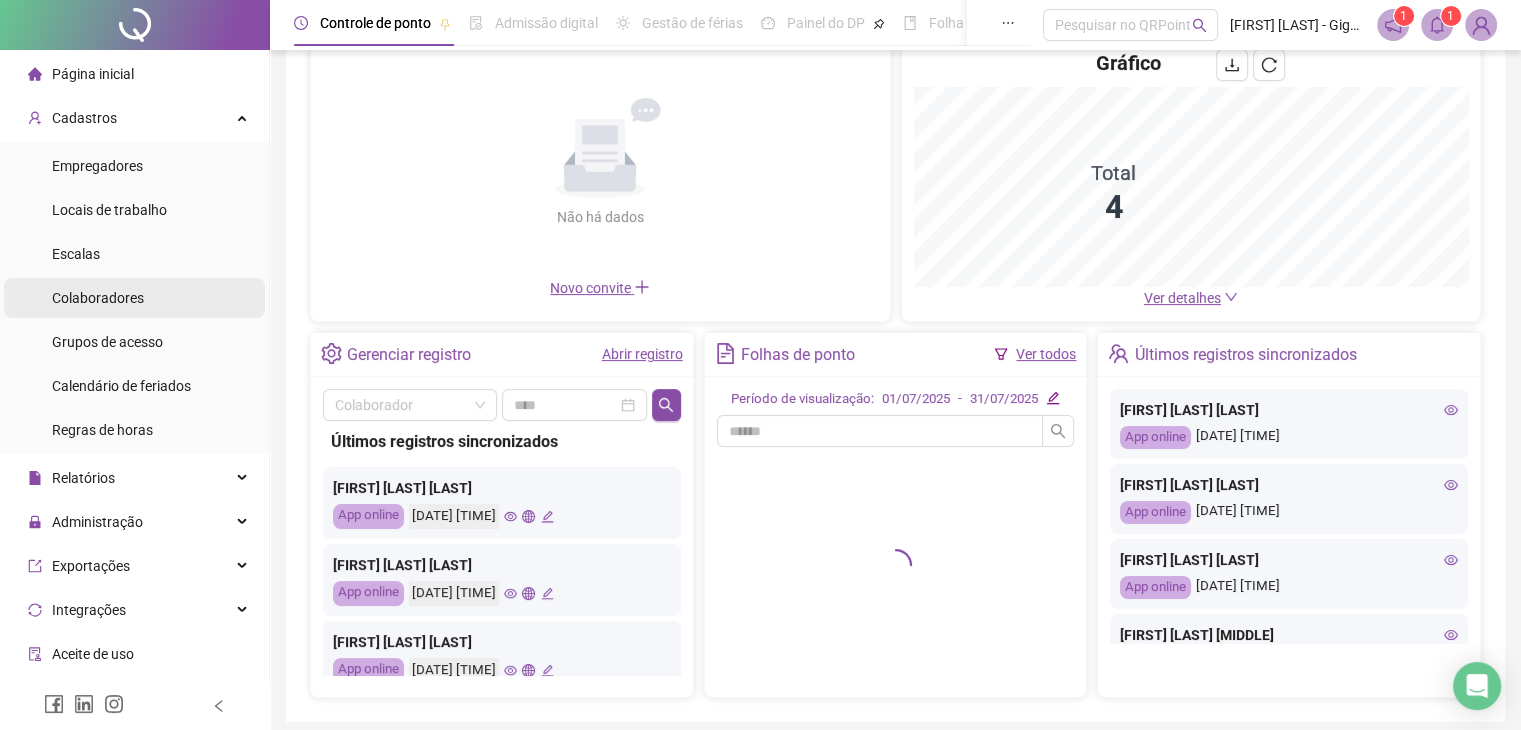click on "Colaboradores" at bounding box center (98, 298) 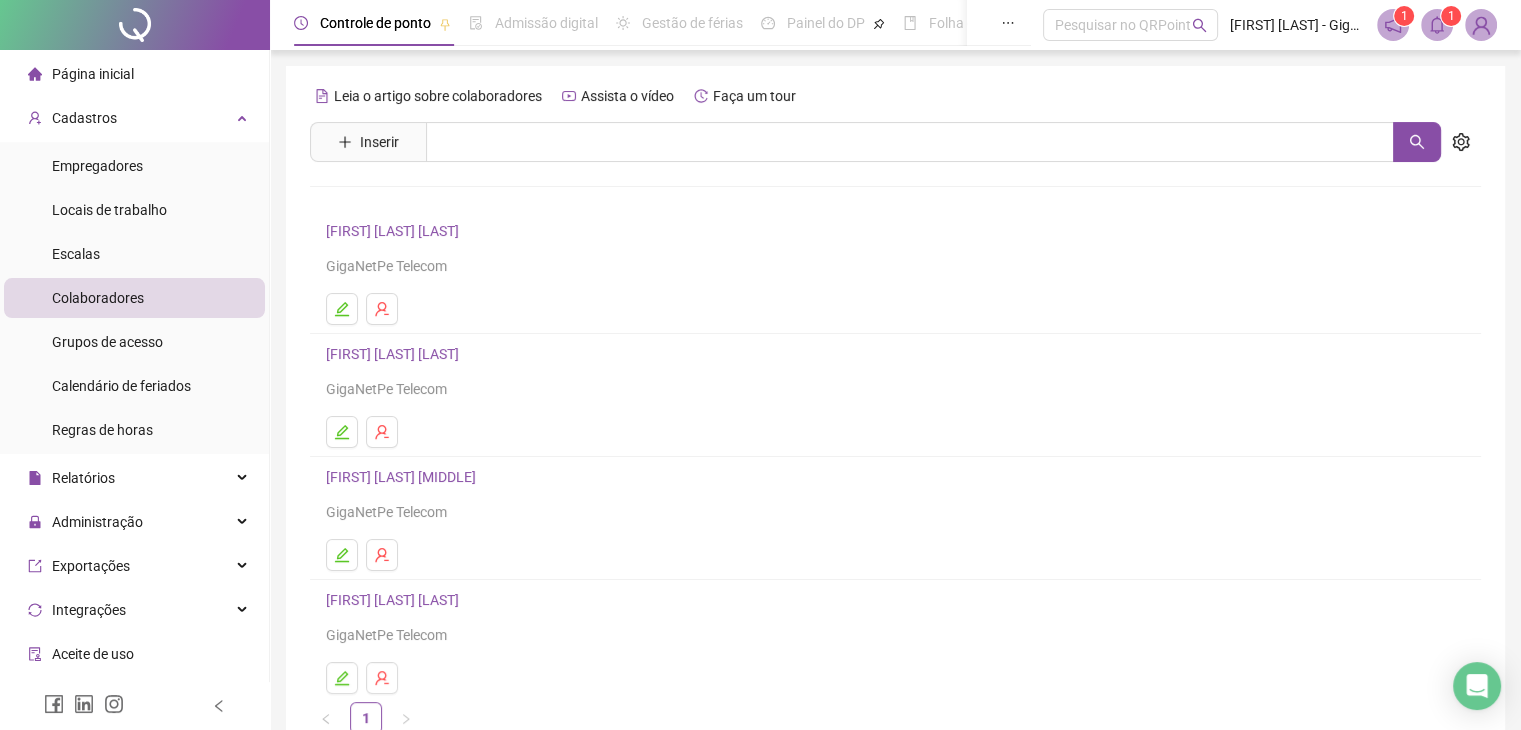 click on "[FIRST] [LAST] [MIDDLE]" at bounding box center [404, 477] 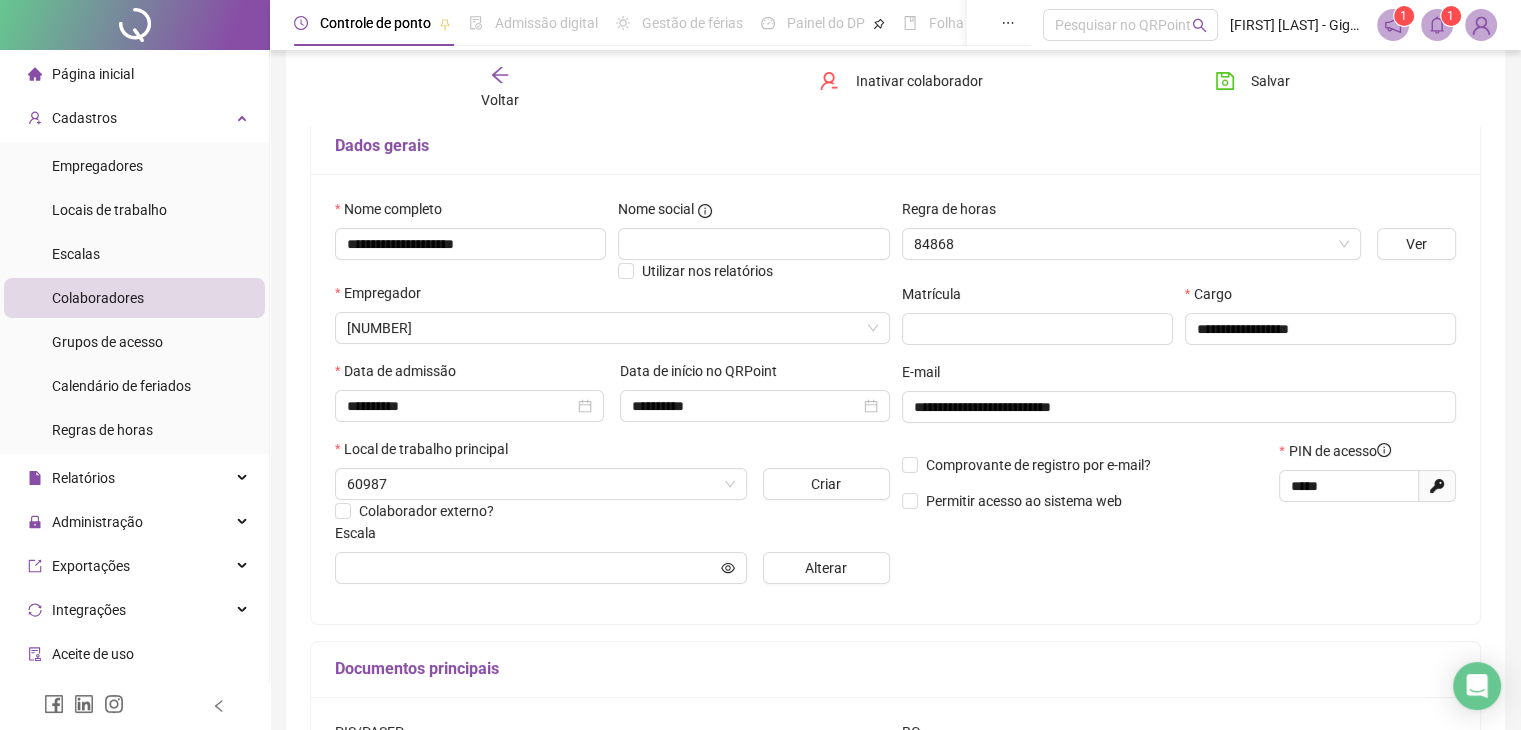 type on "**********" 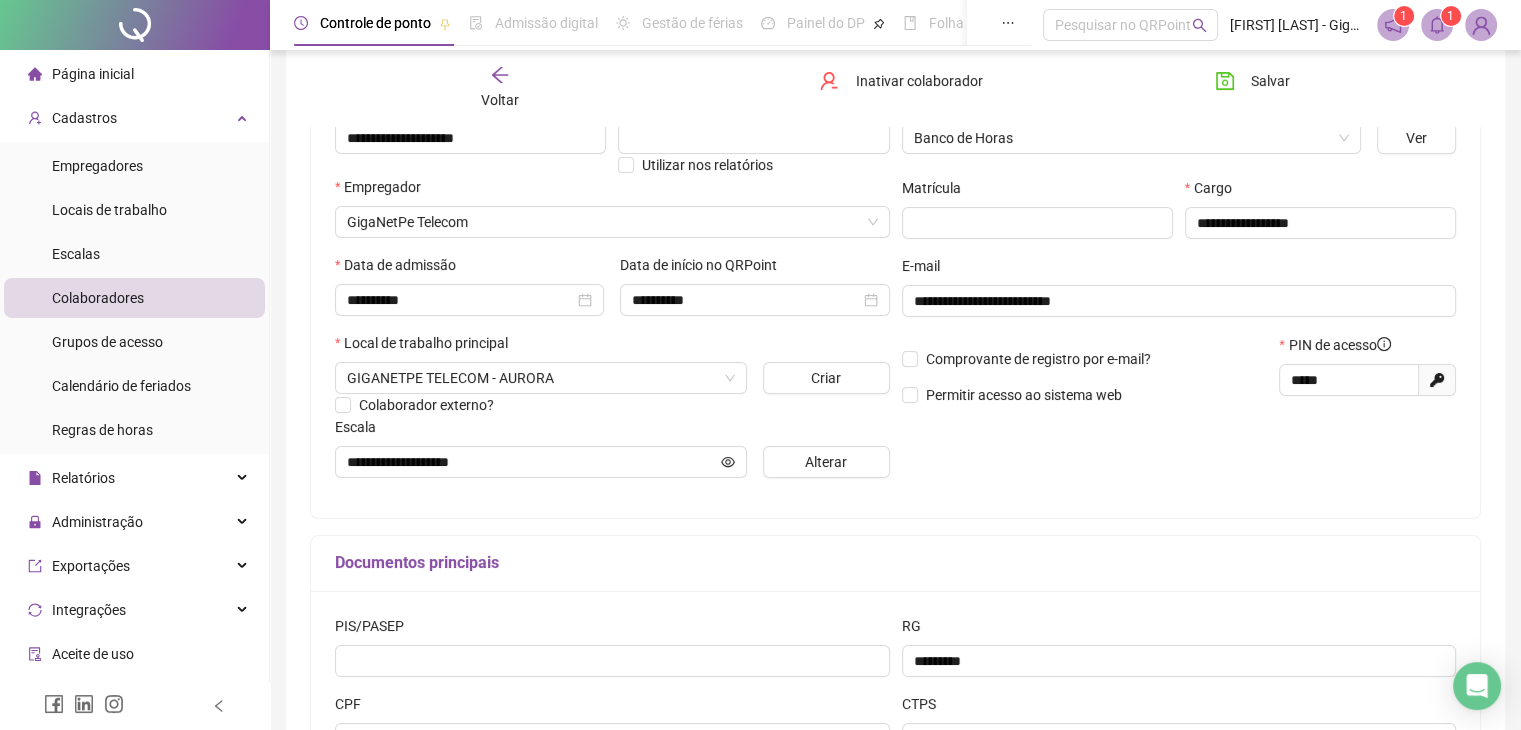 scroll, scrollTop: 296, scrollLeft: 0, axis: vertical 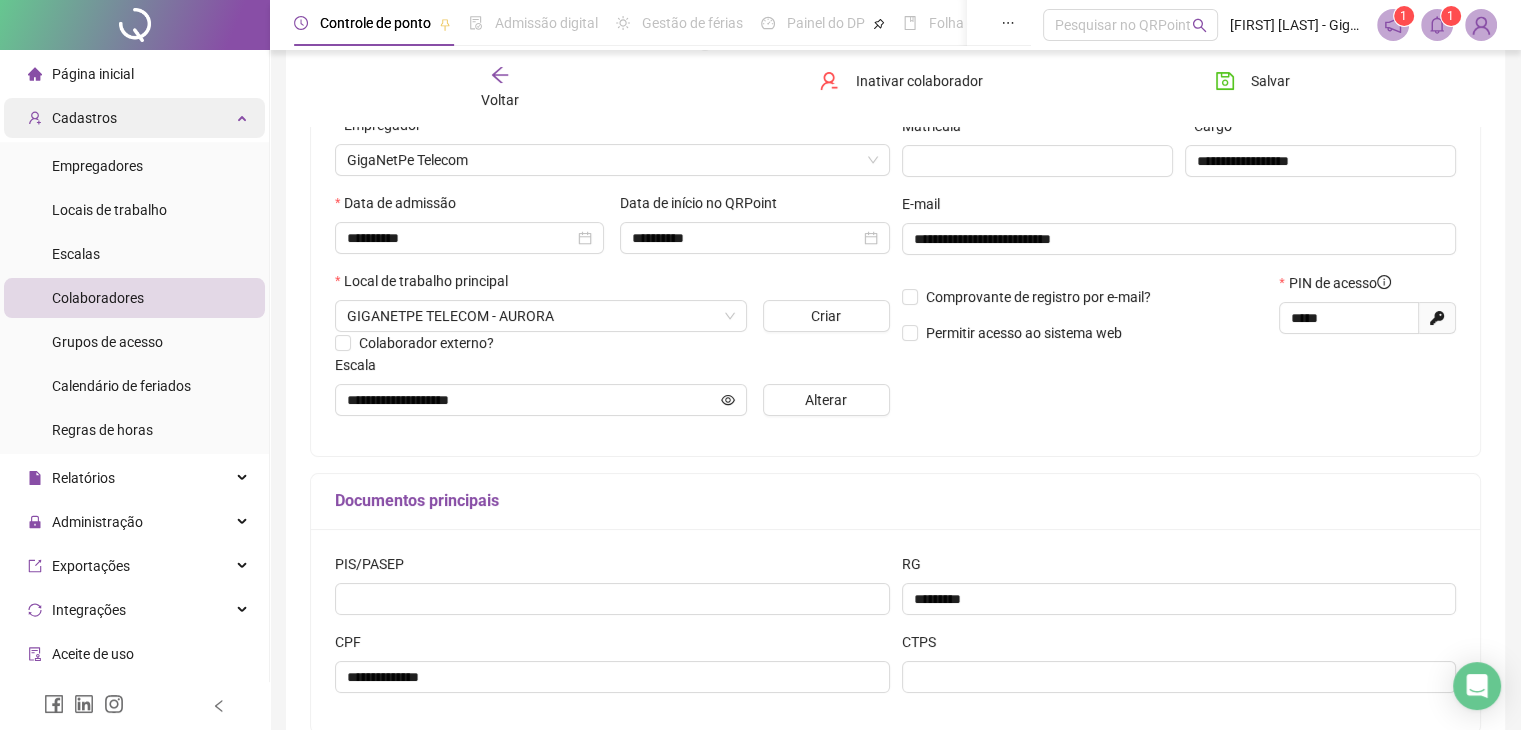 click on "Cadastros" at bounding box center (134, 118) 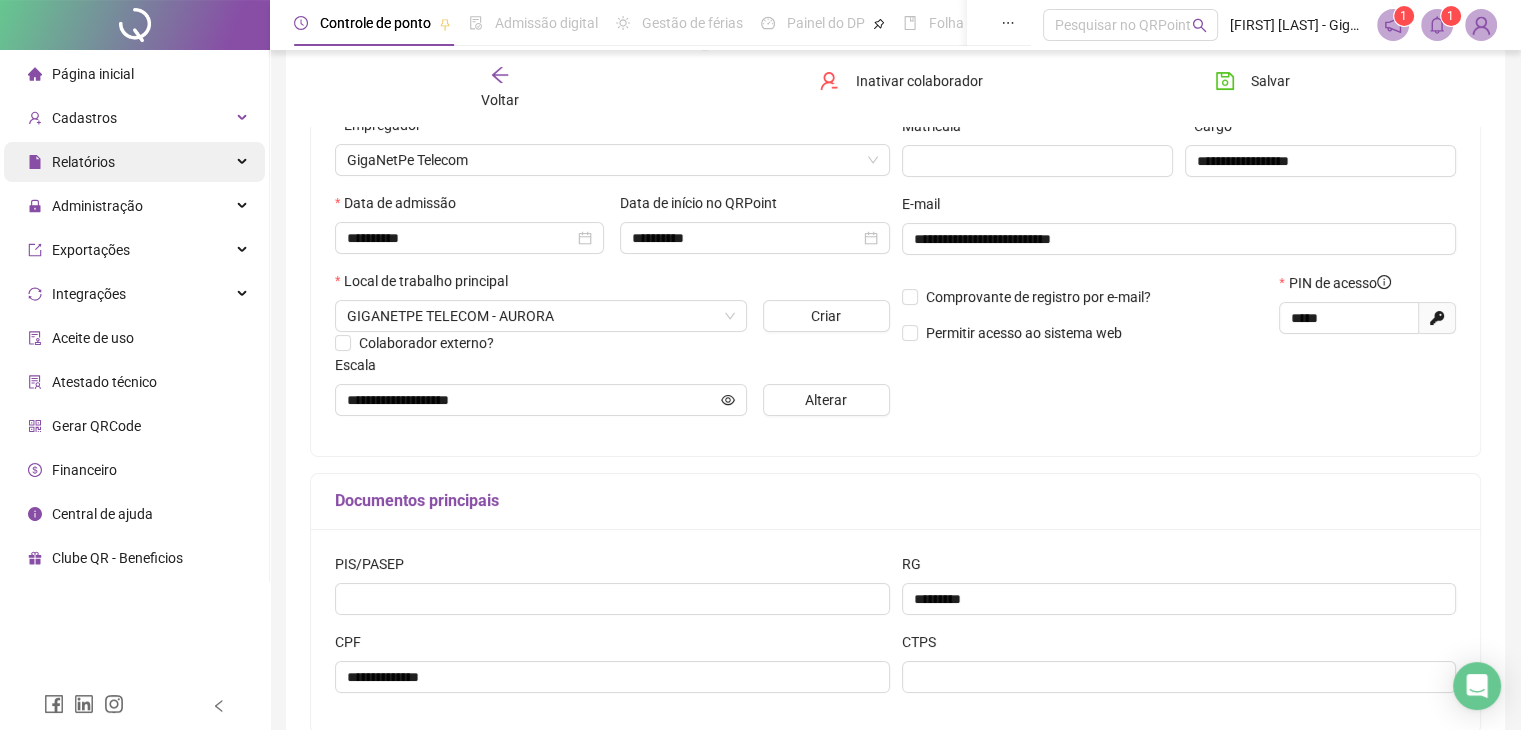 click on "Relatórios" at bounding box center [134, 162] 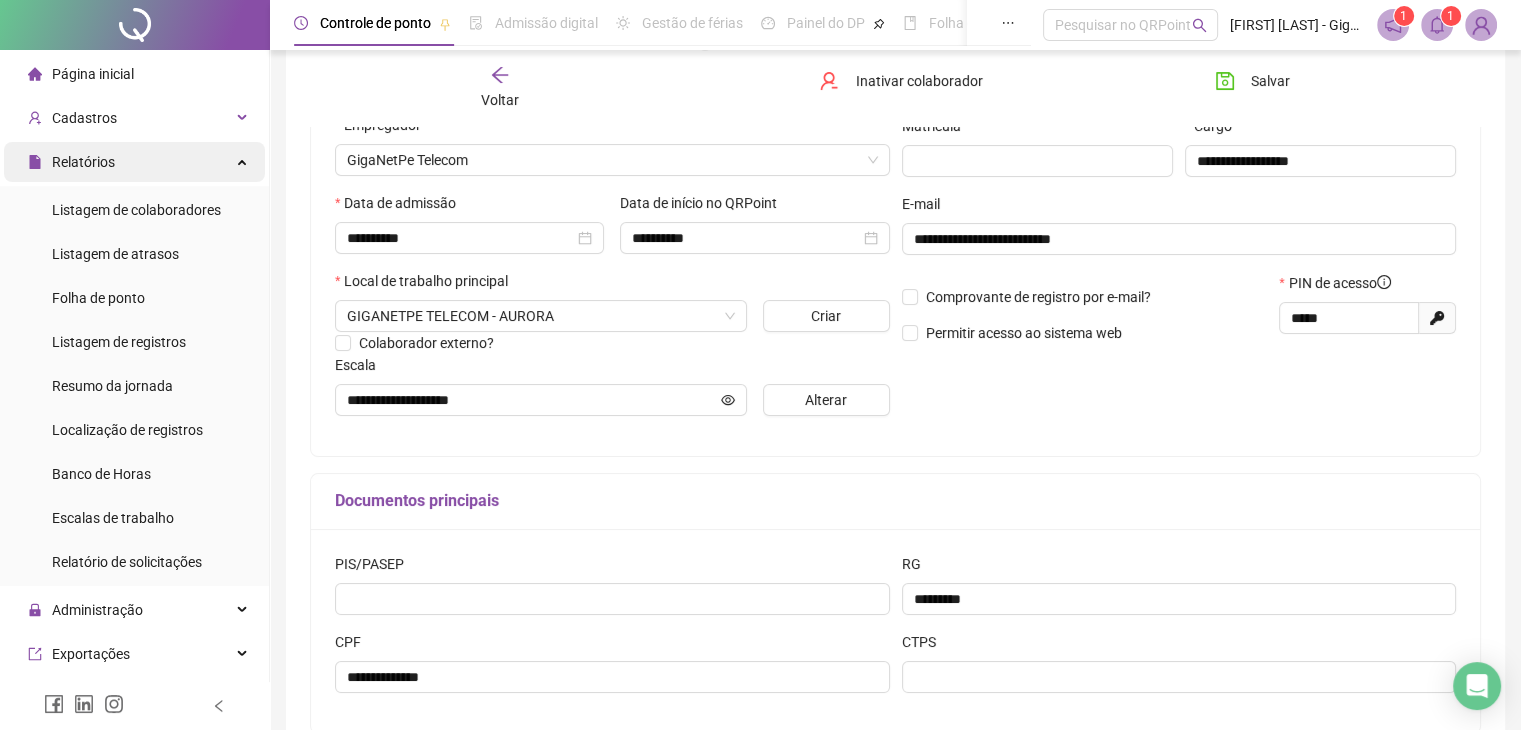 click on "Relatórios" at bounding box center [134, 162] 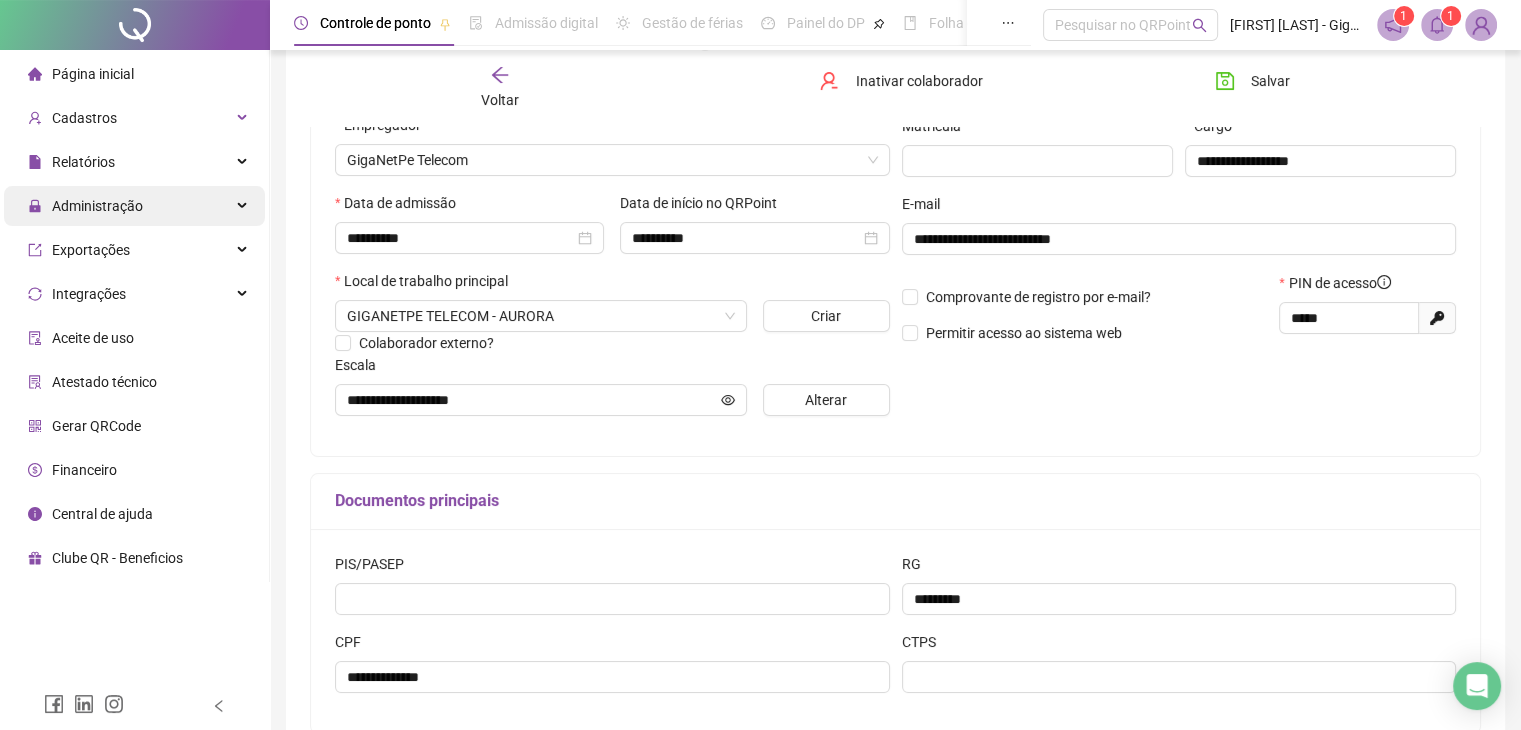 click on "Administração" at bounding box center (134, 206) 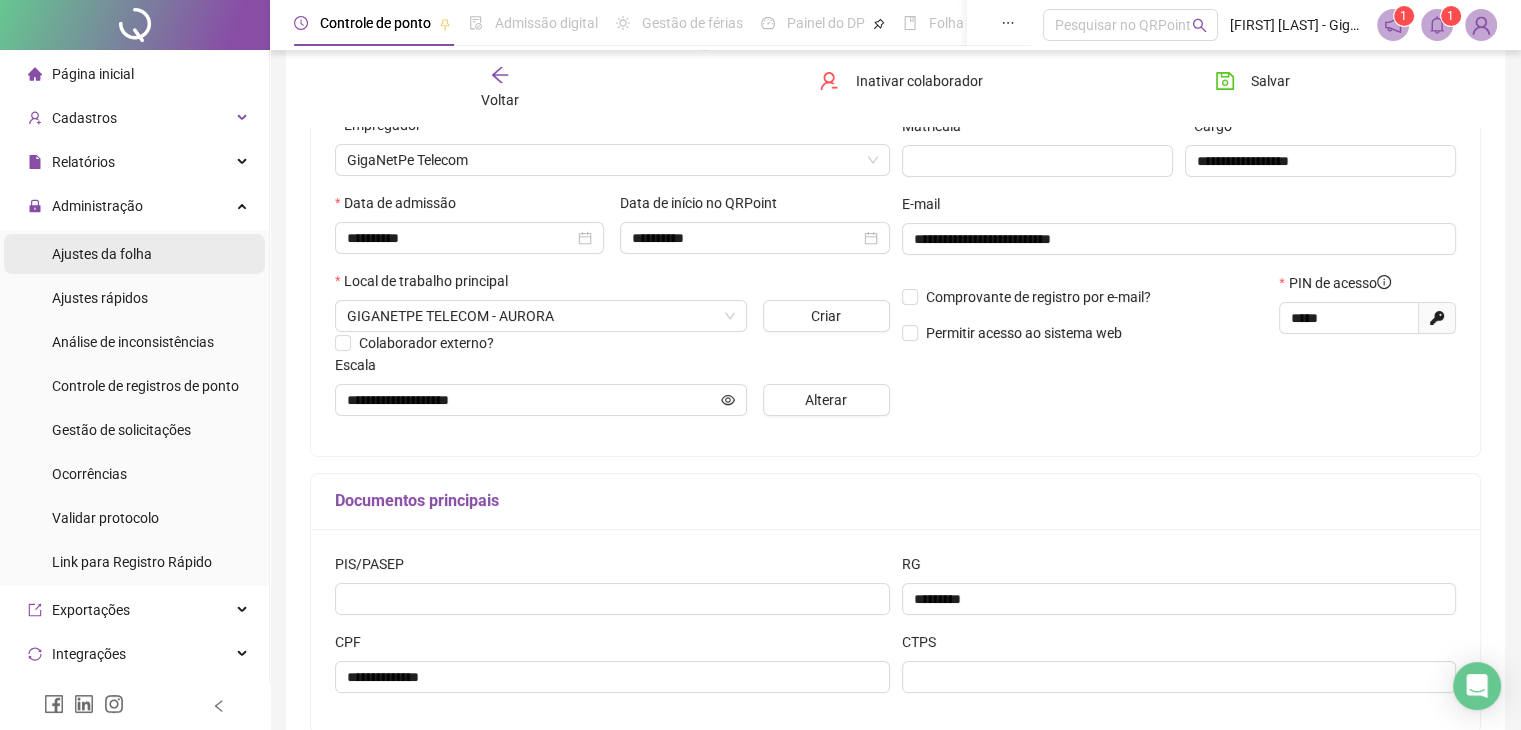 click on "Ajustes da folha" at bounding box center (102, 254) 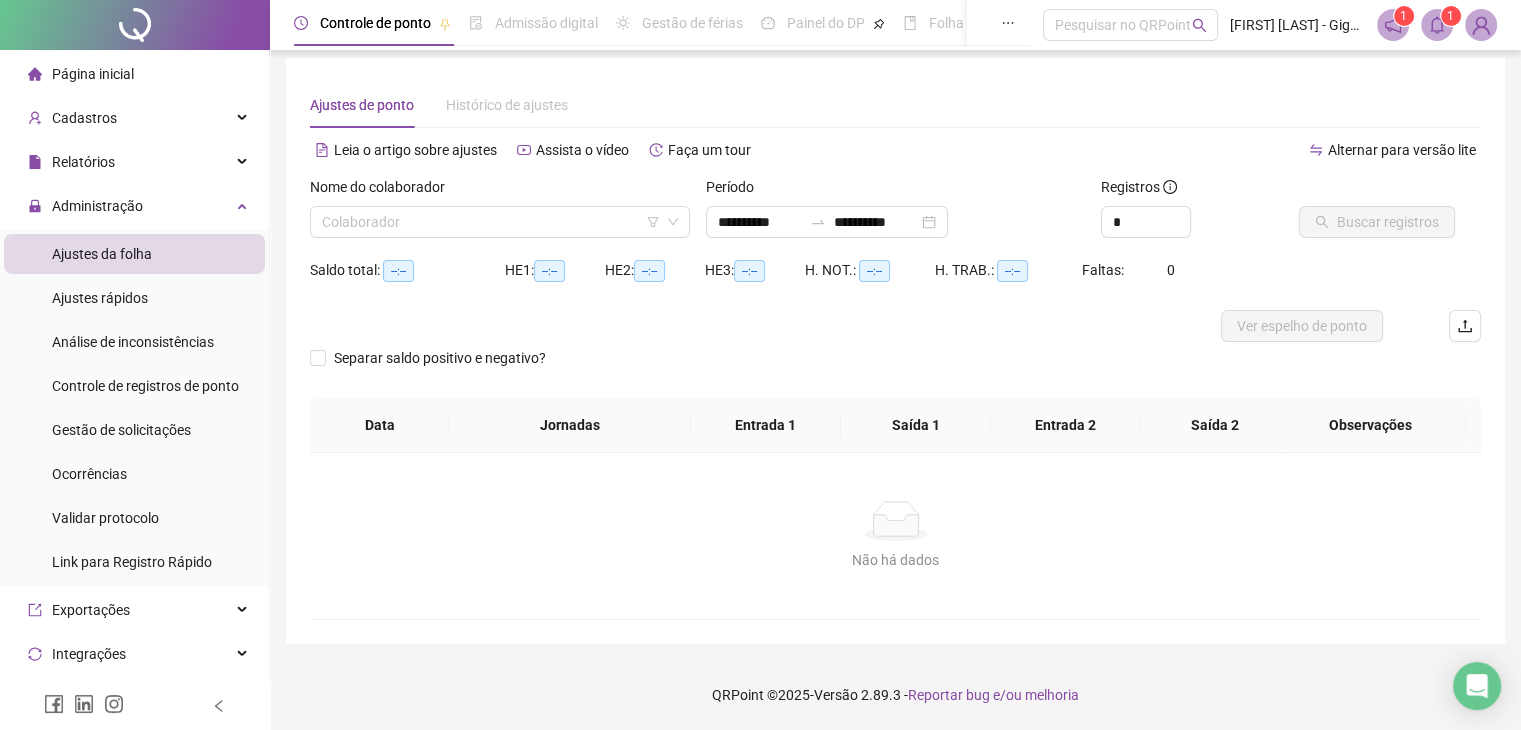 scroll, scrollTop: 8, scrollLeft: 0, axis: vertical 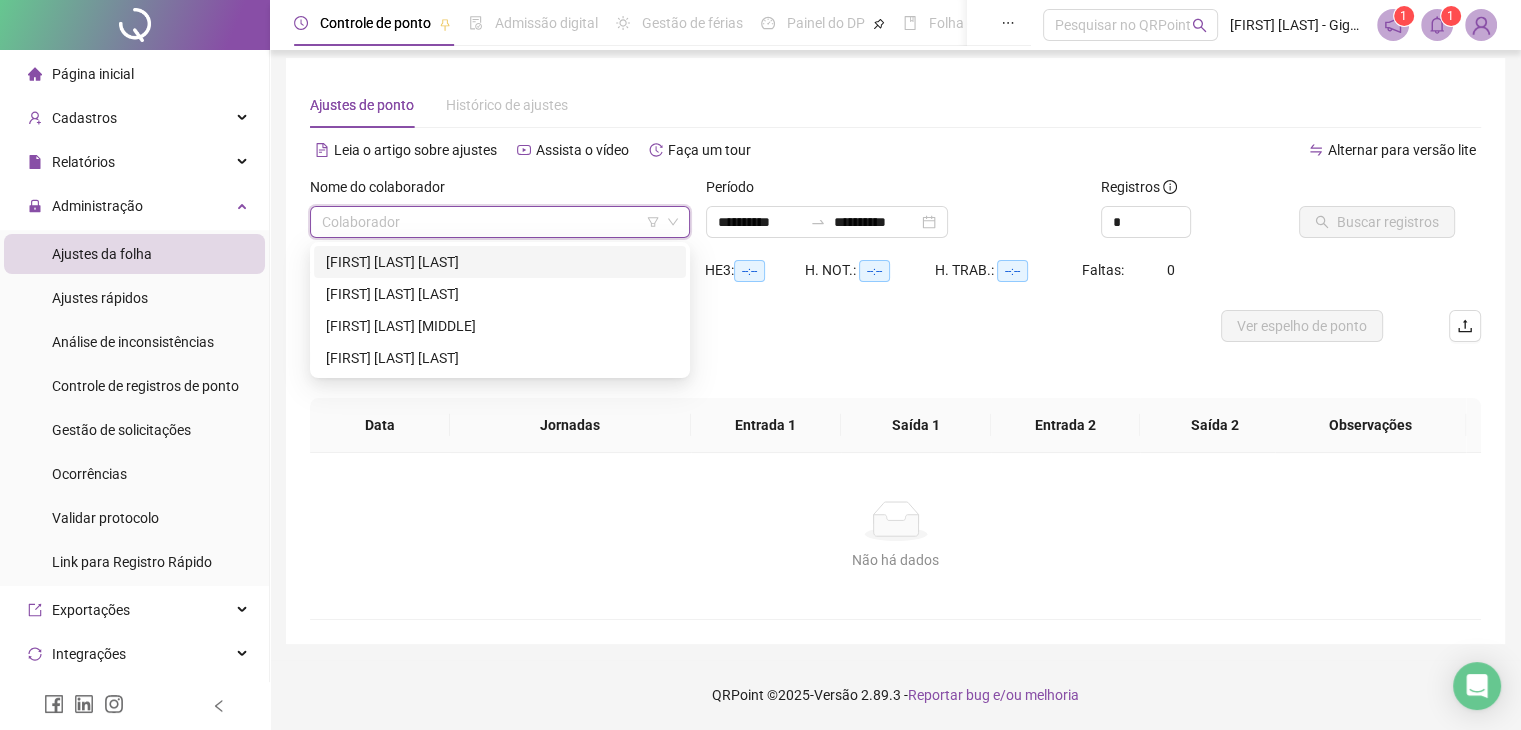 click at bounding box center [491, 222] 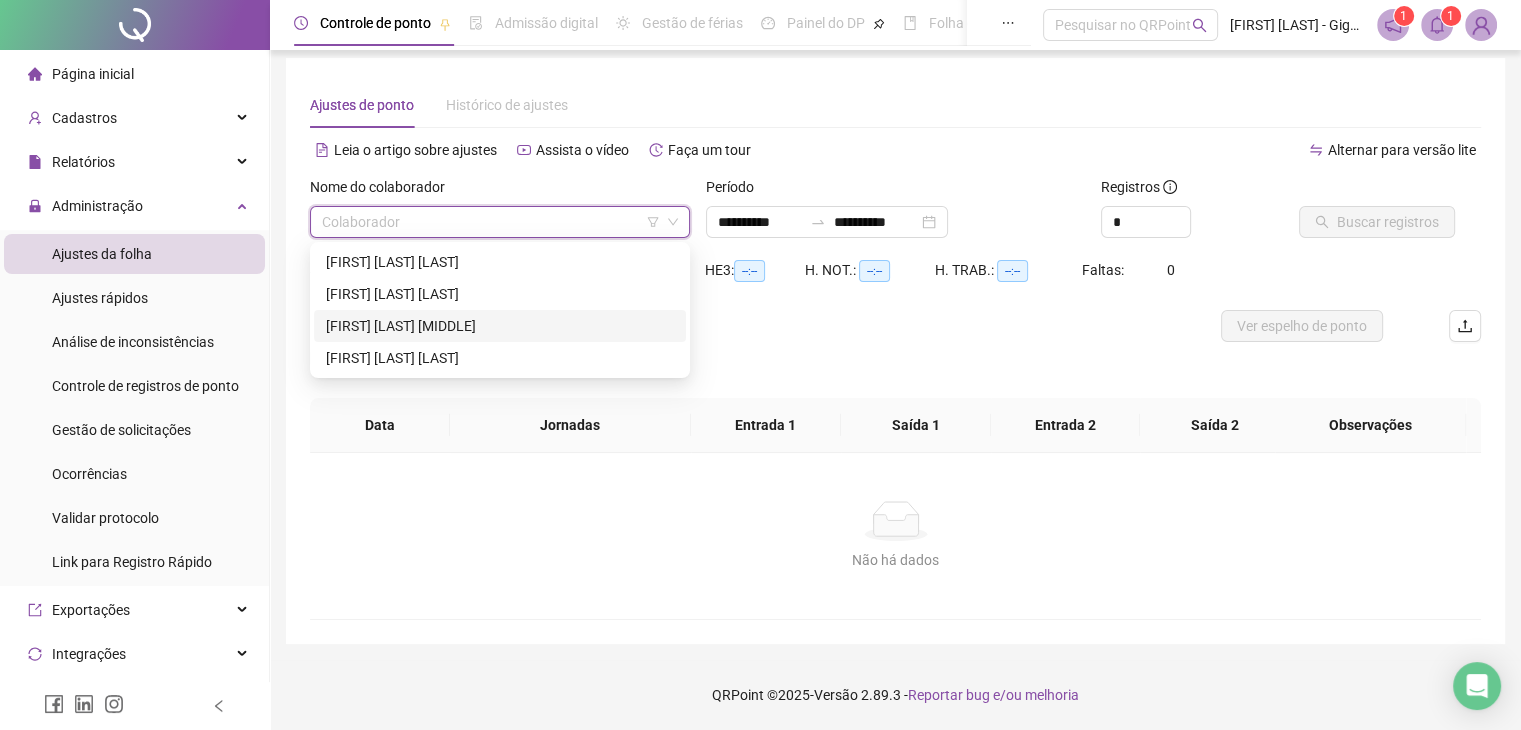 click on "[FIRST] [LAST] [MIDDLE]" at bounding box center [500, 326] 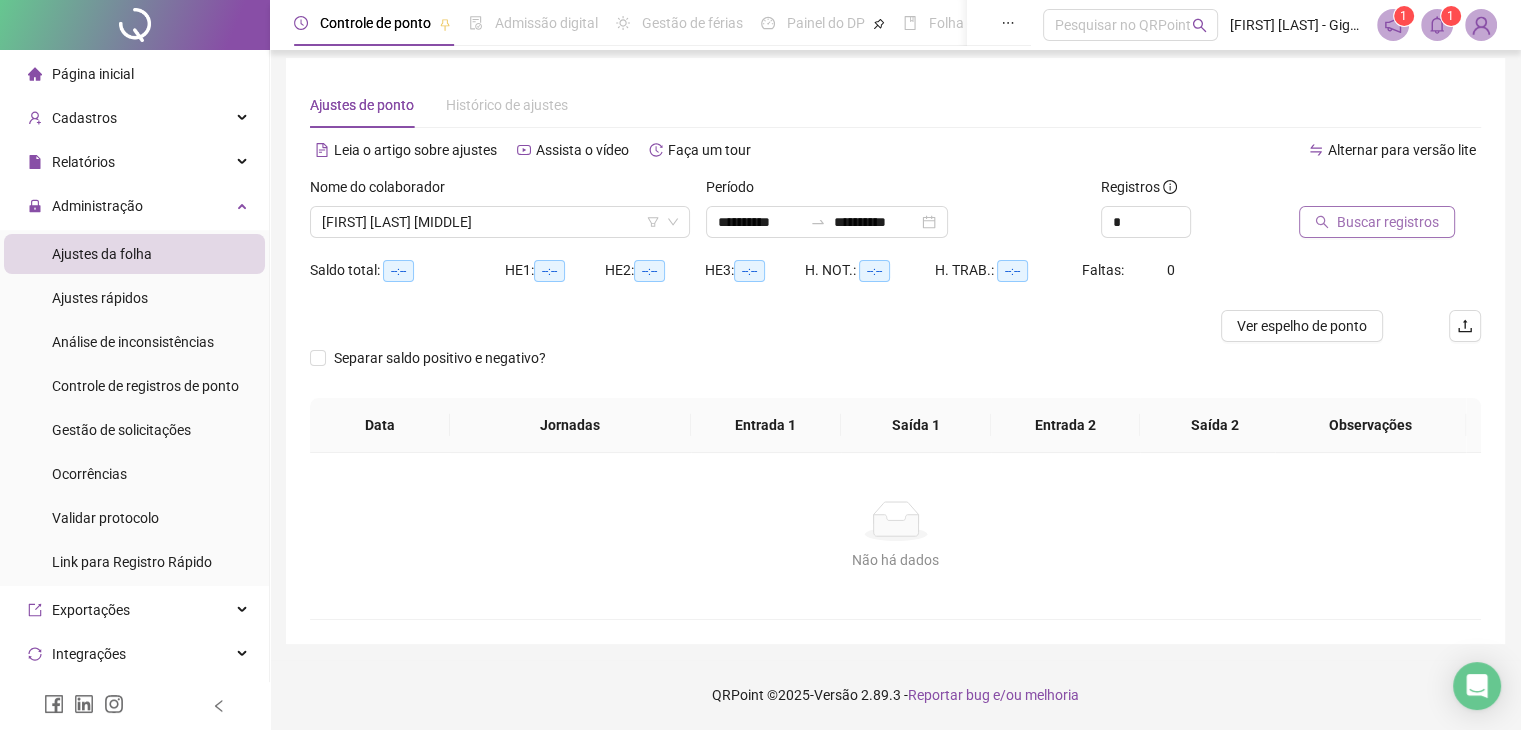 click on "Buscar registros" at bounding box center (1388, 222) 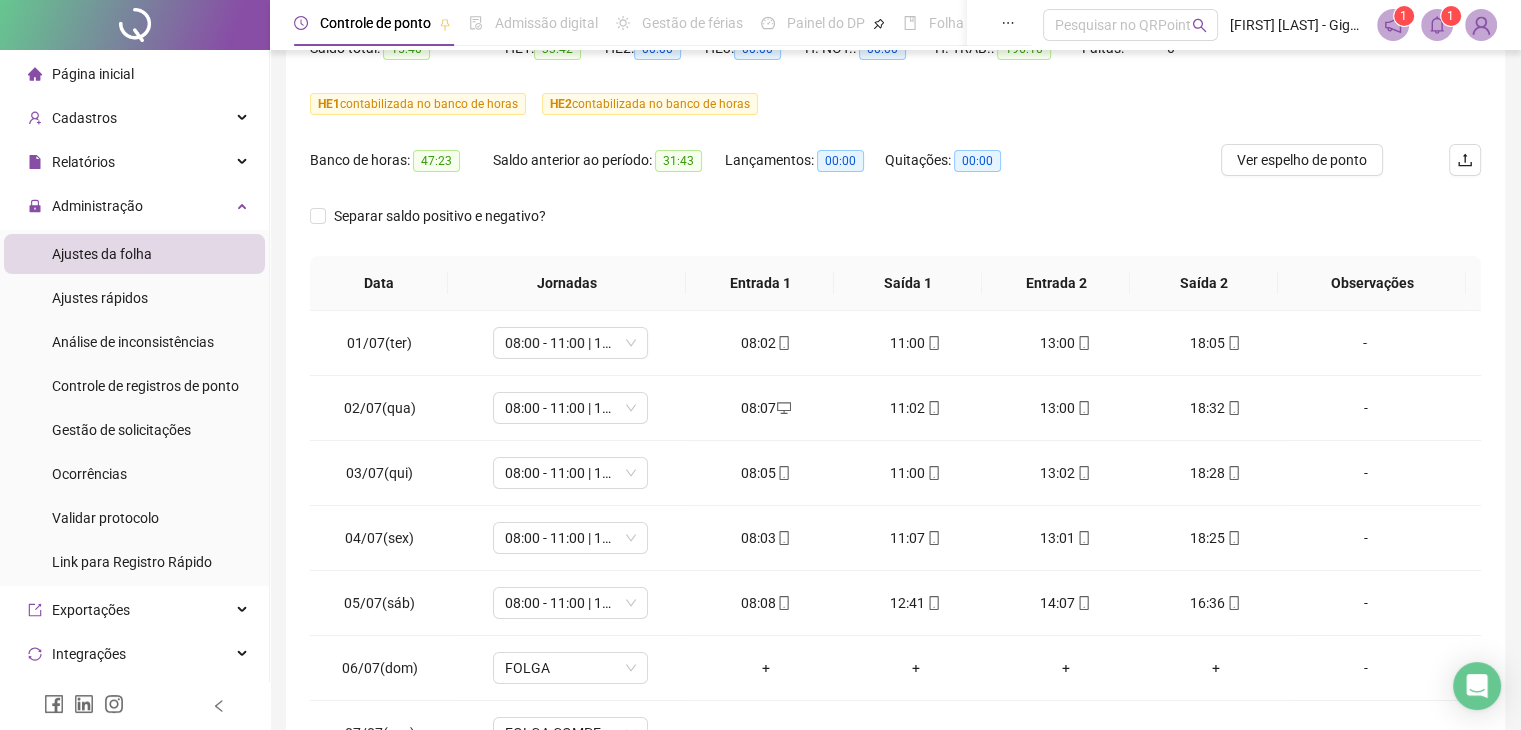 scroll, scrollTop: 348, scrollLeft: 0, axis: vertical 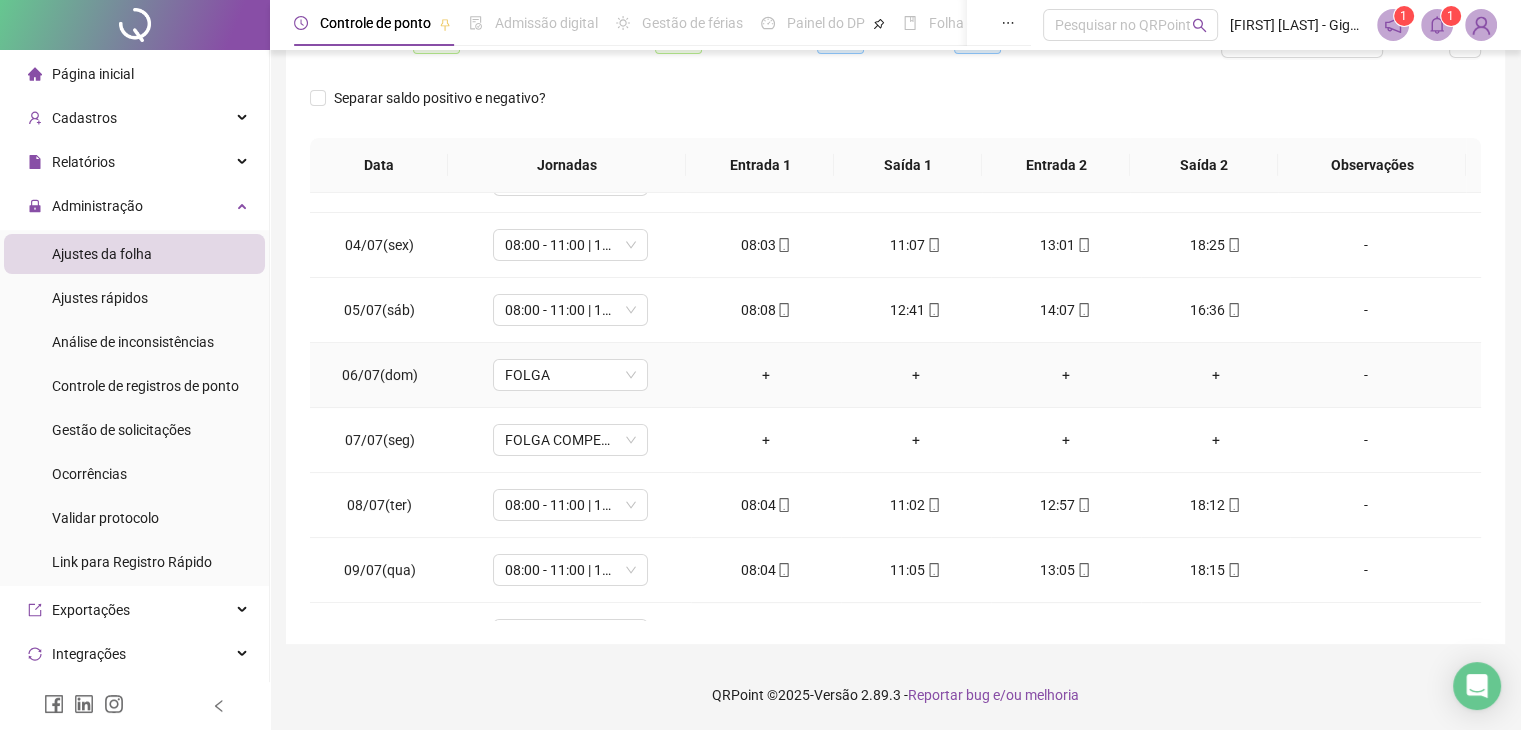 type 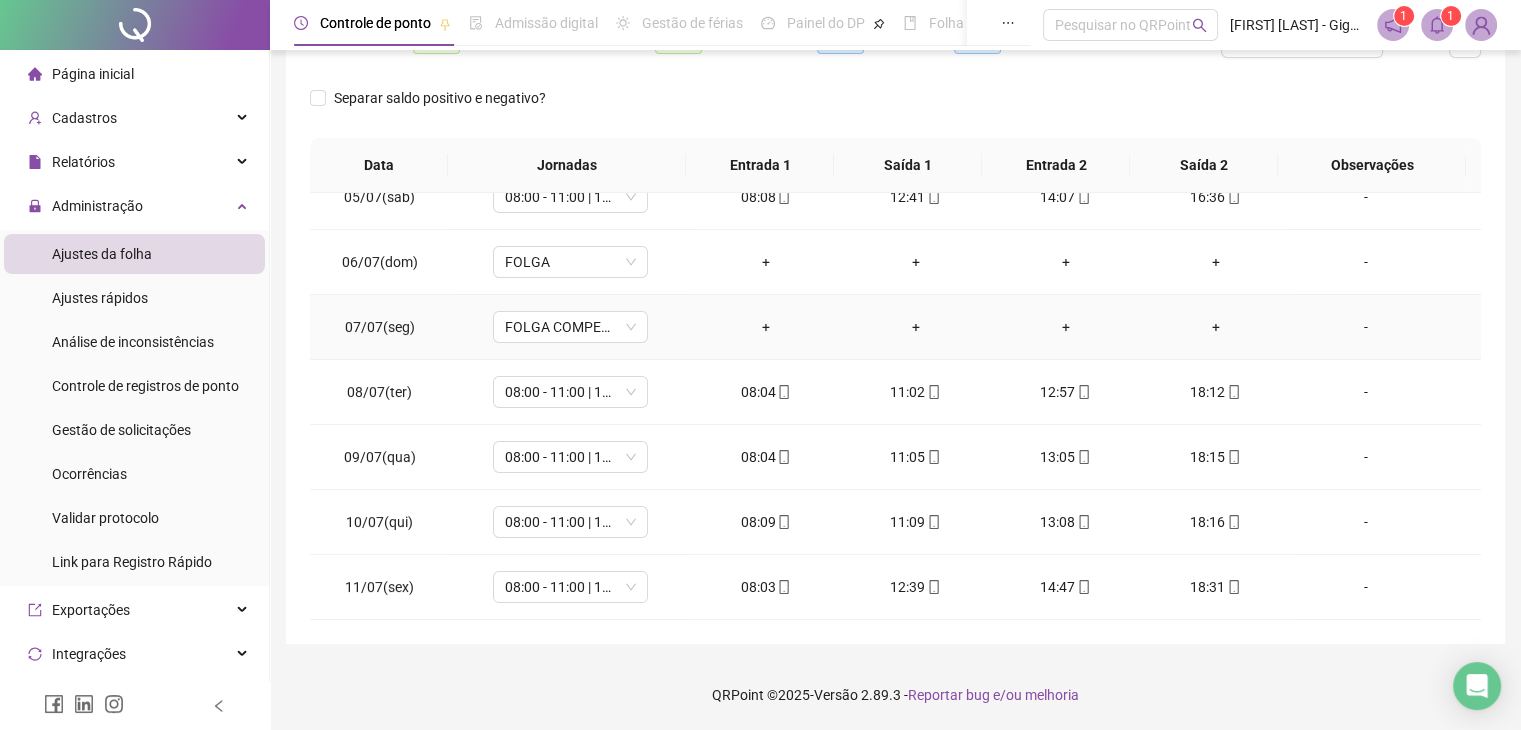 scroll, scrollTop: 291, scrollLeft: 0, axis: vertical 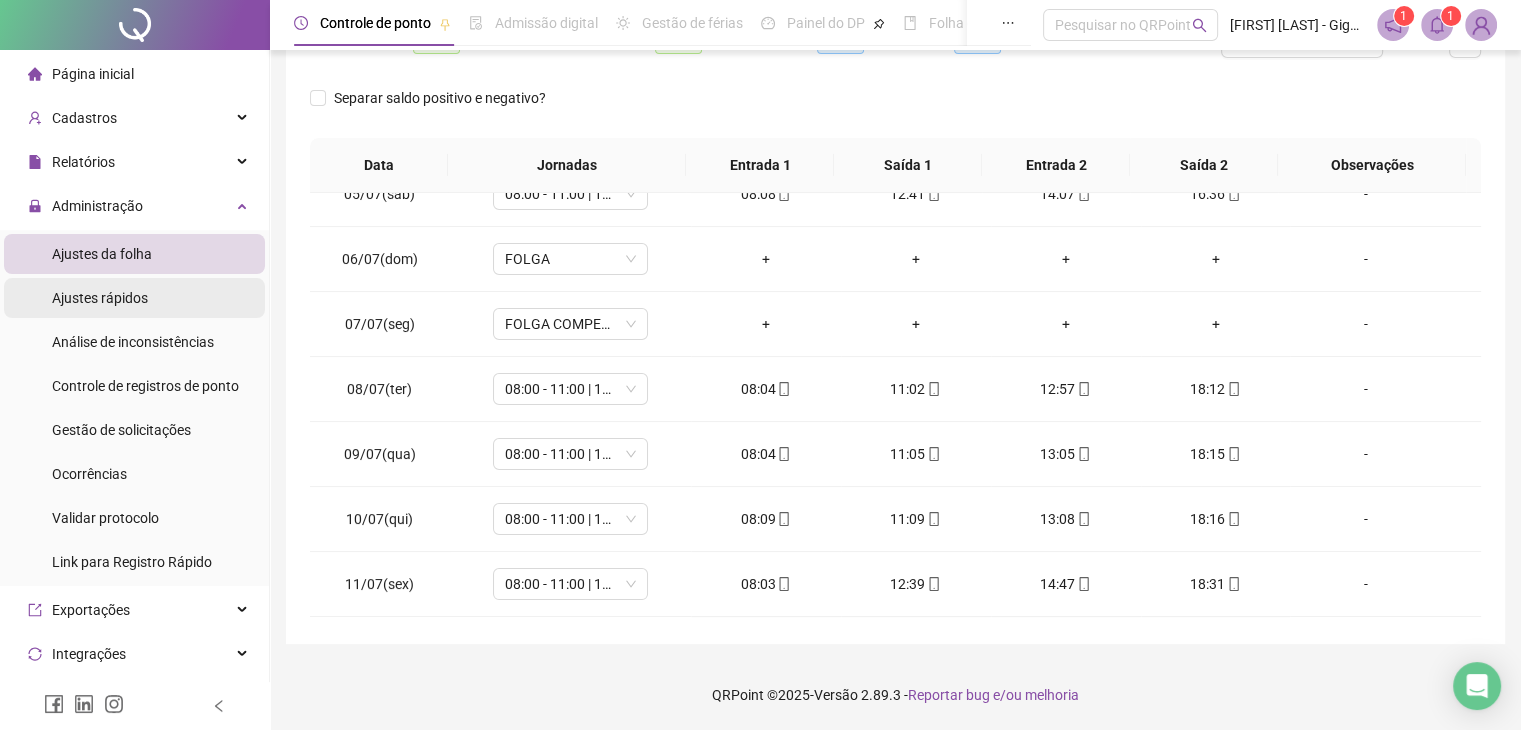 click on "Ajustes rápidos" at bounding box center [100, 298] 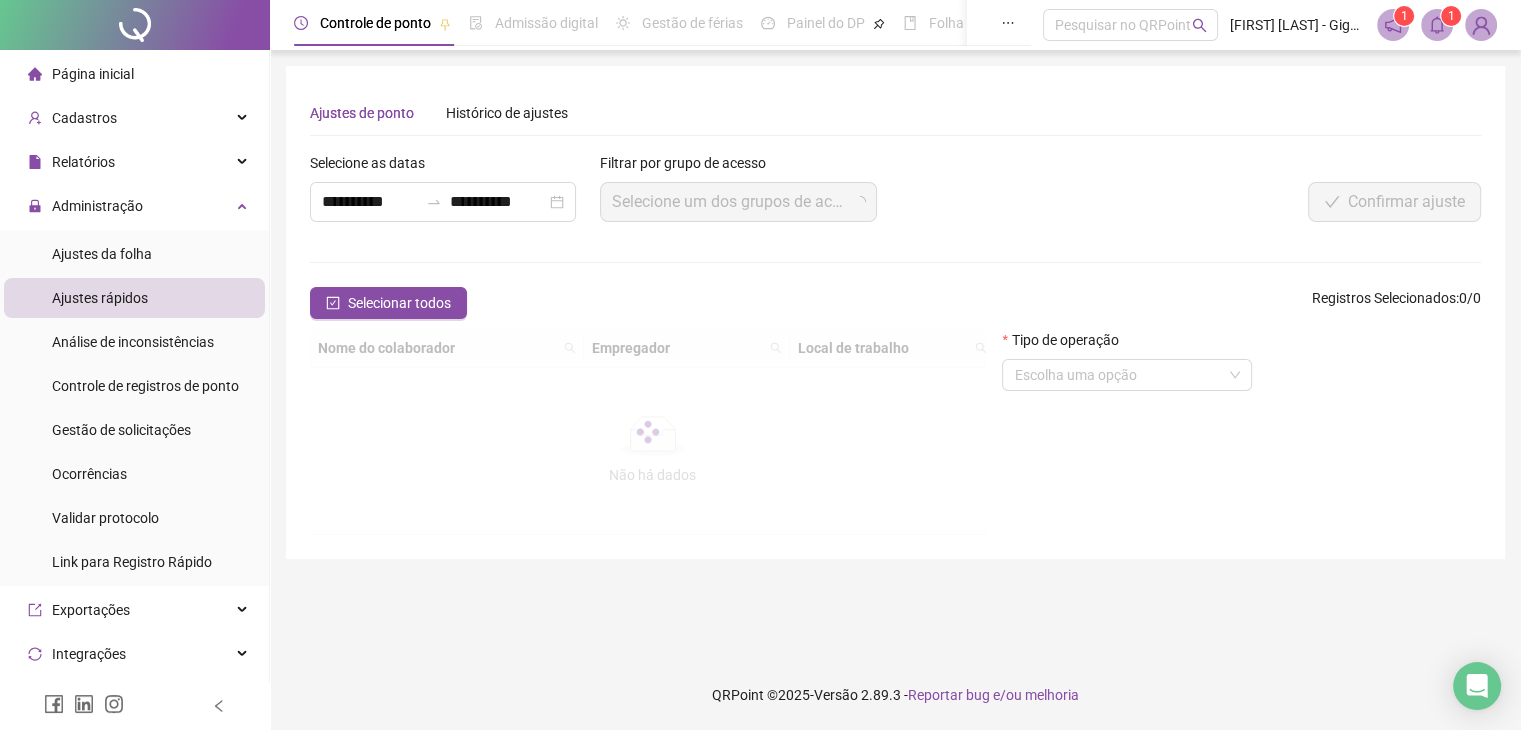 scroll, scrollTop: 0, scrollLeft: 0, axis: both 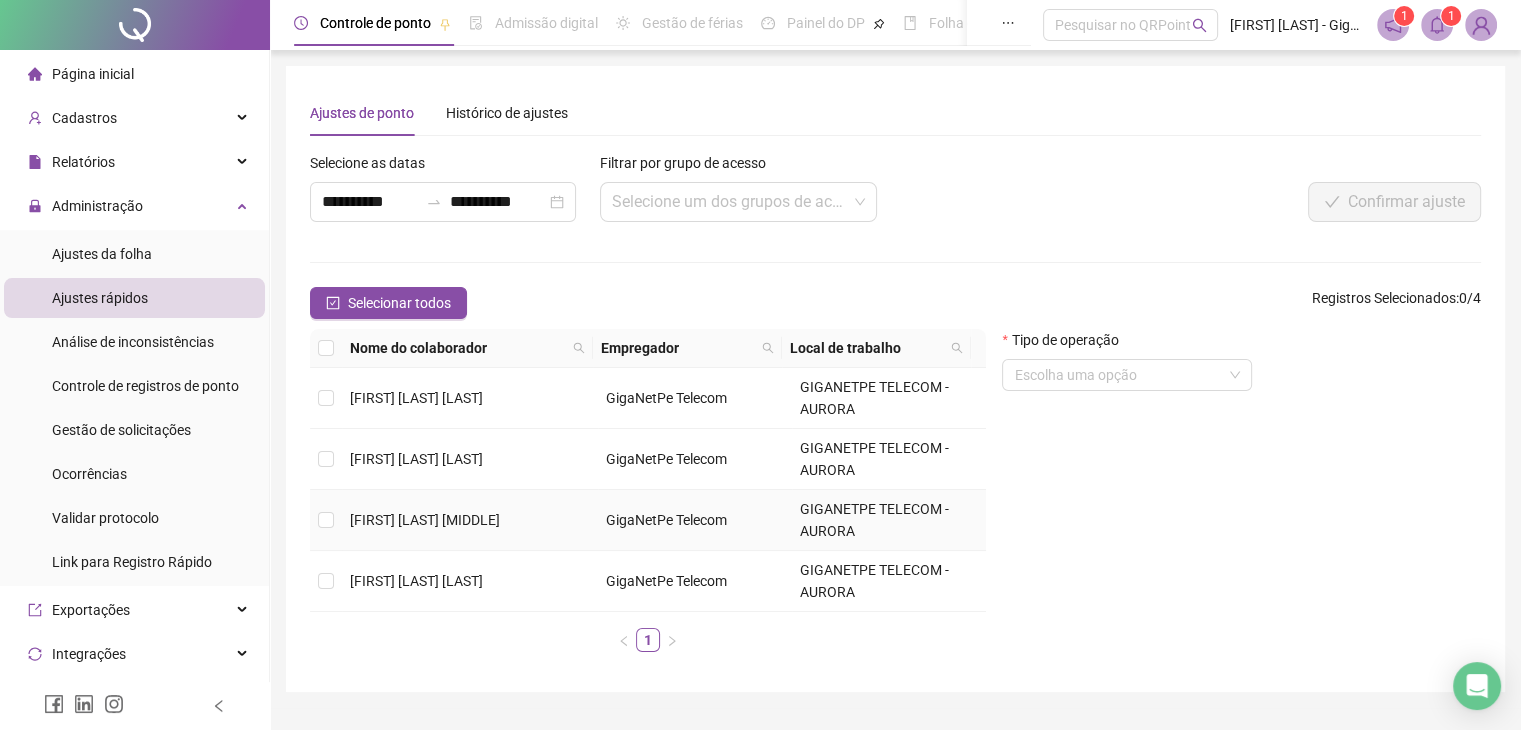 click on "[FIRST] [LAST] [MIDDLE]" at bounding box center [470, 520] 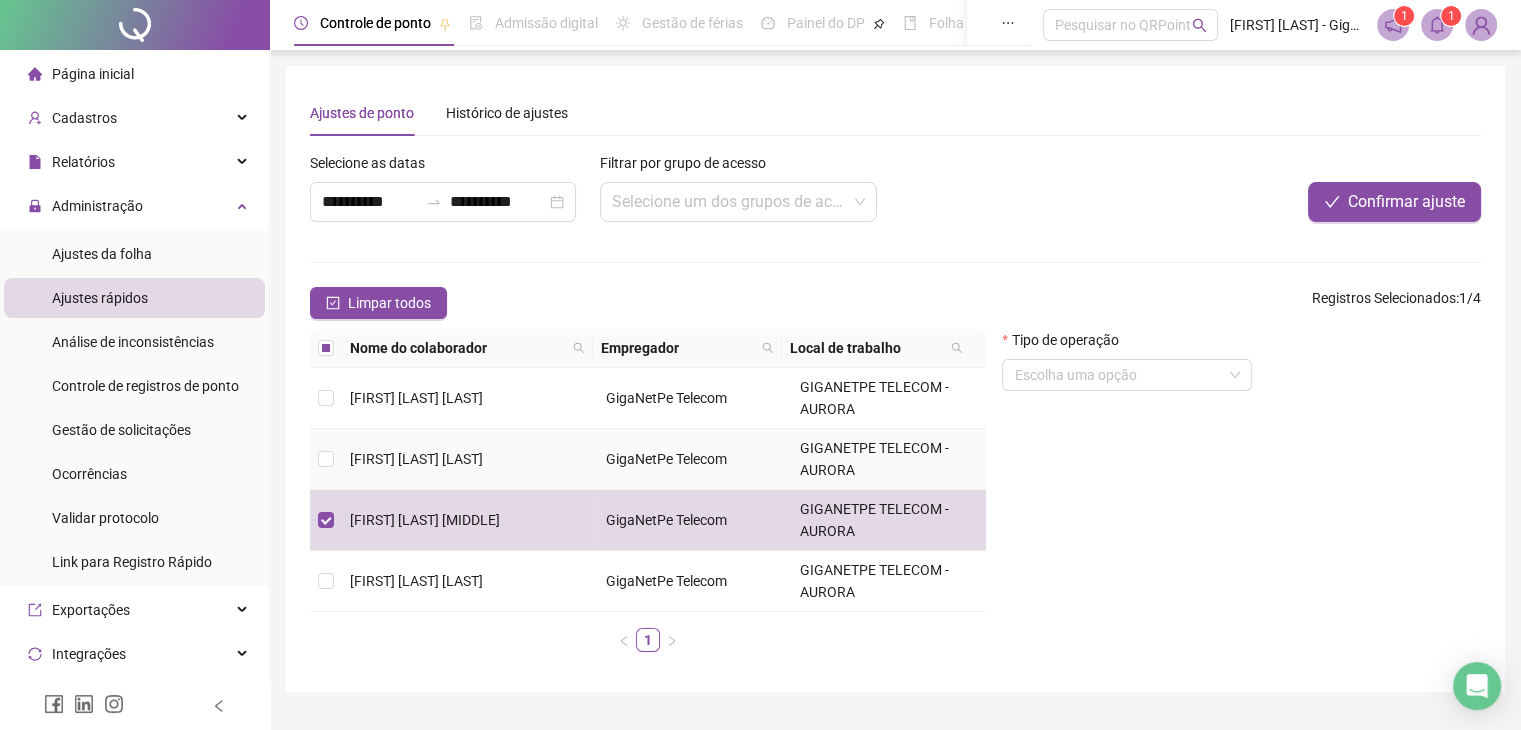 scroll, scrollTop: 47, scrollLeft: 0, axis: vertical 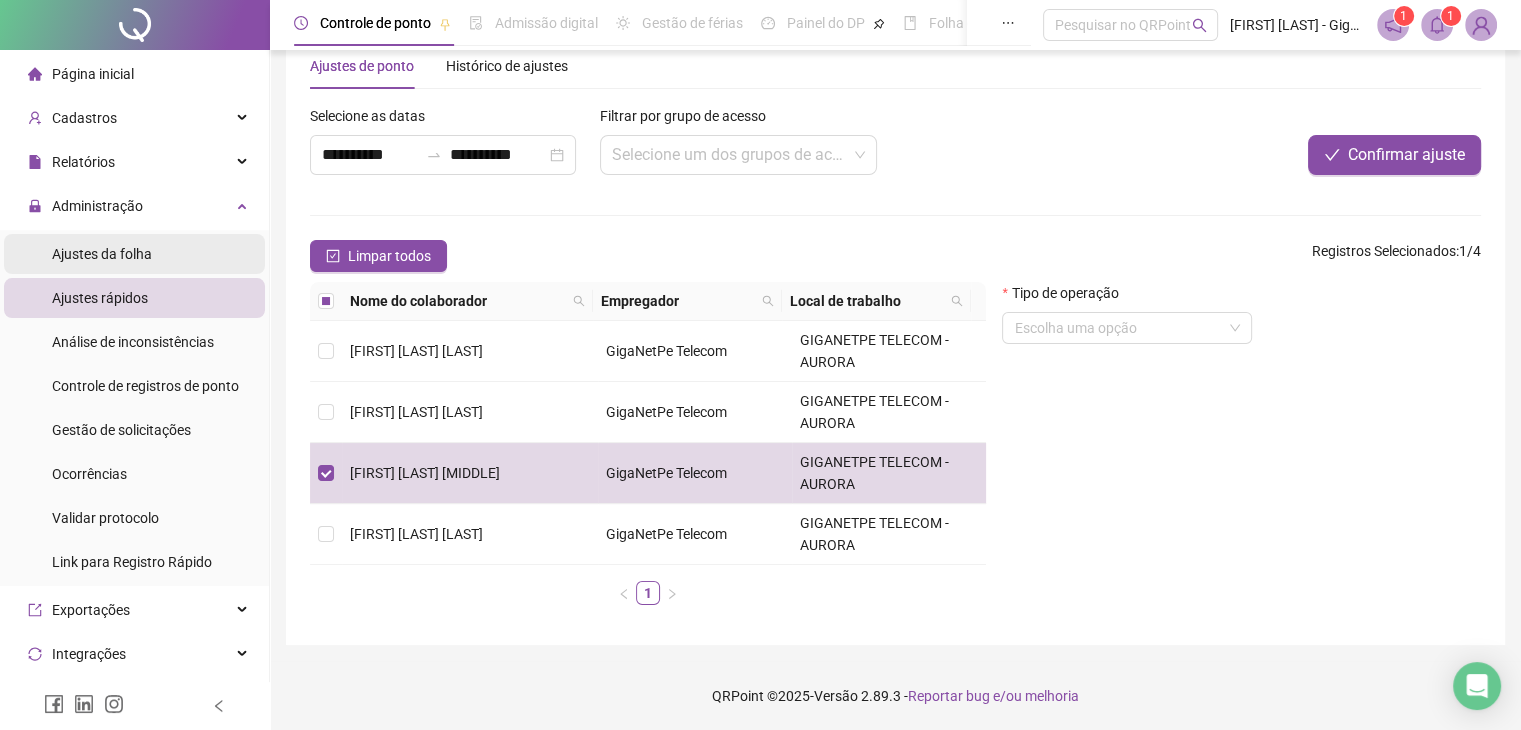 click on "Ajustes da folha" at bounding box center [102, 254] 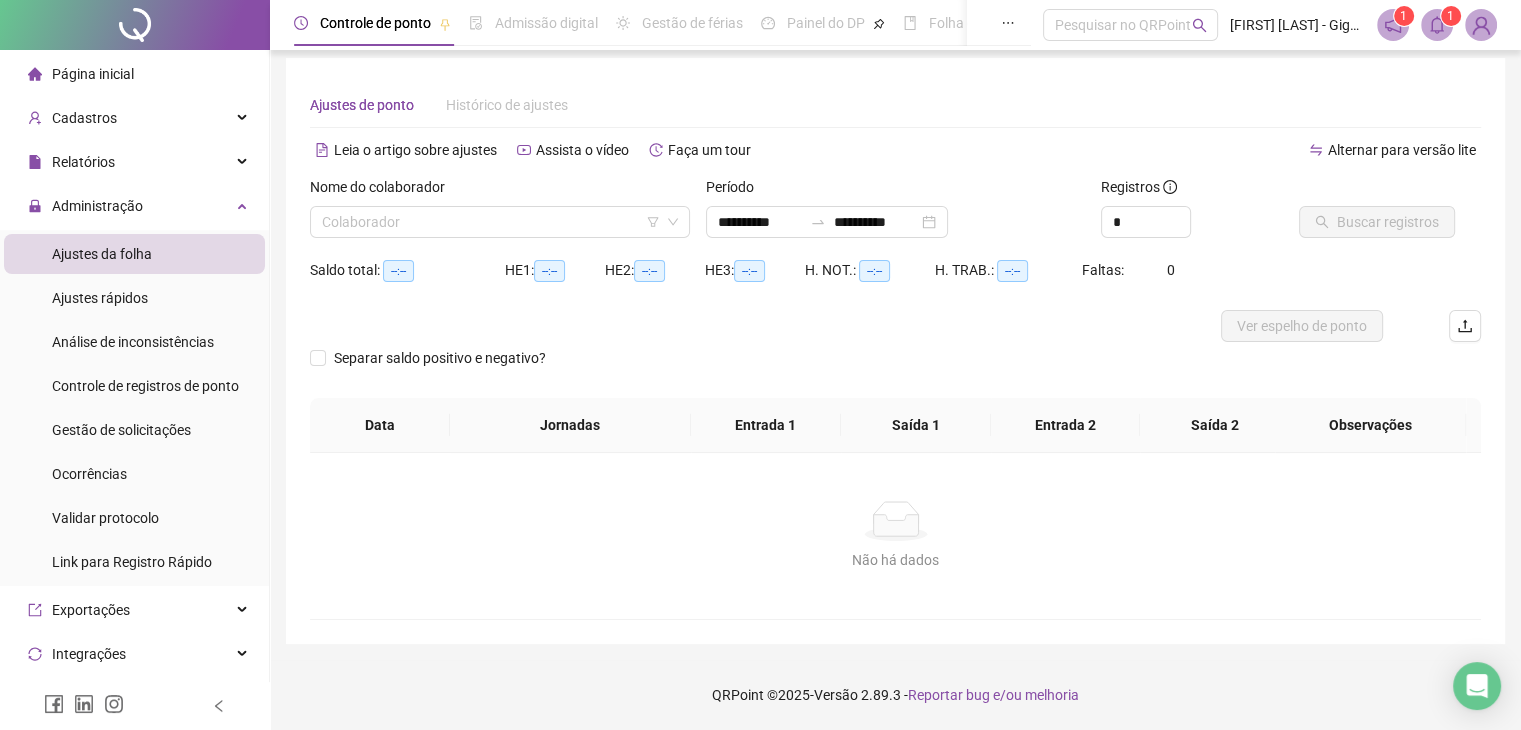 scroll, scrollTop: 8, scrollLeft: 0, axis: vertical 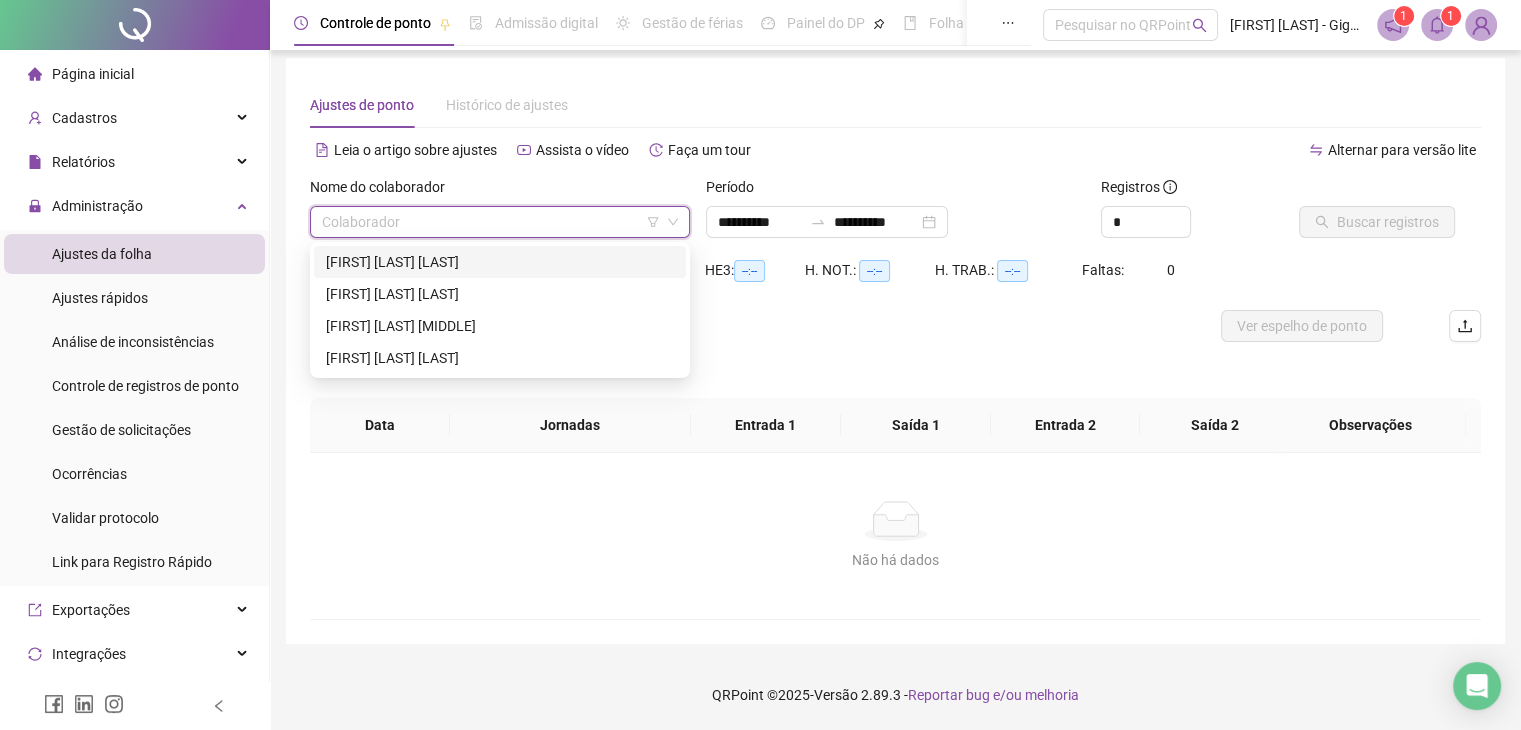 click at bounding box center (491, 222) 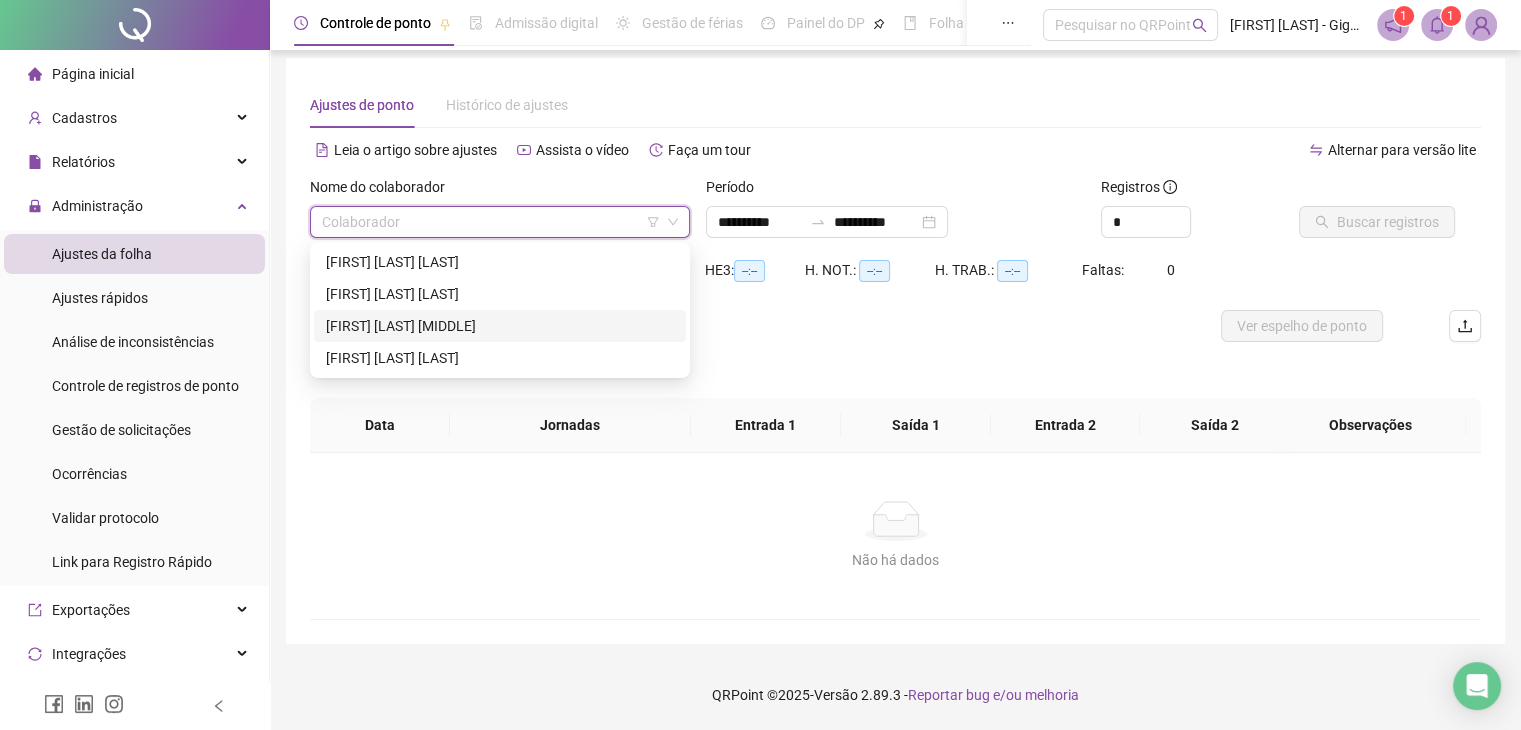 click on "[FIRST] [LAST] [MIDDLE]" at bounding box center [500, 326] 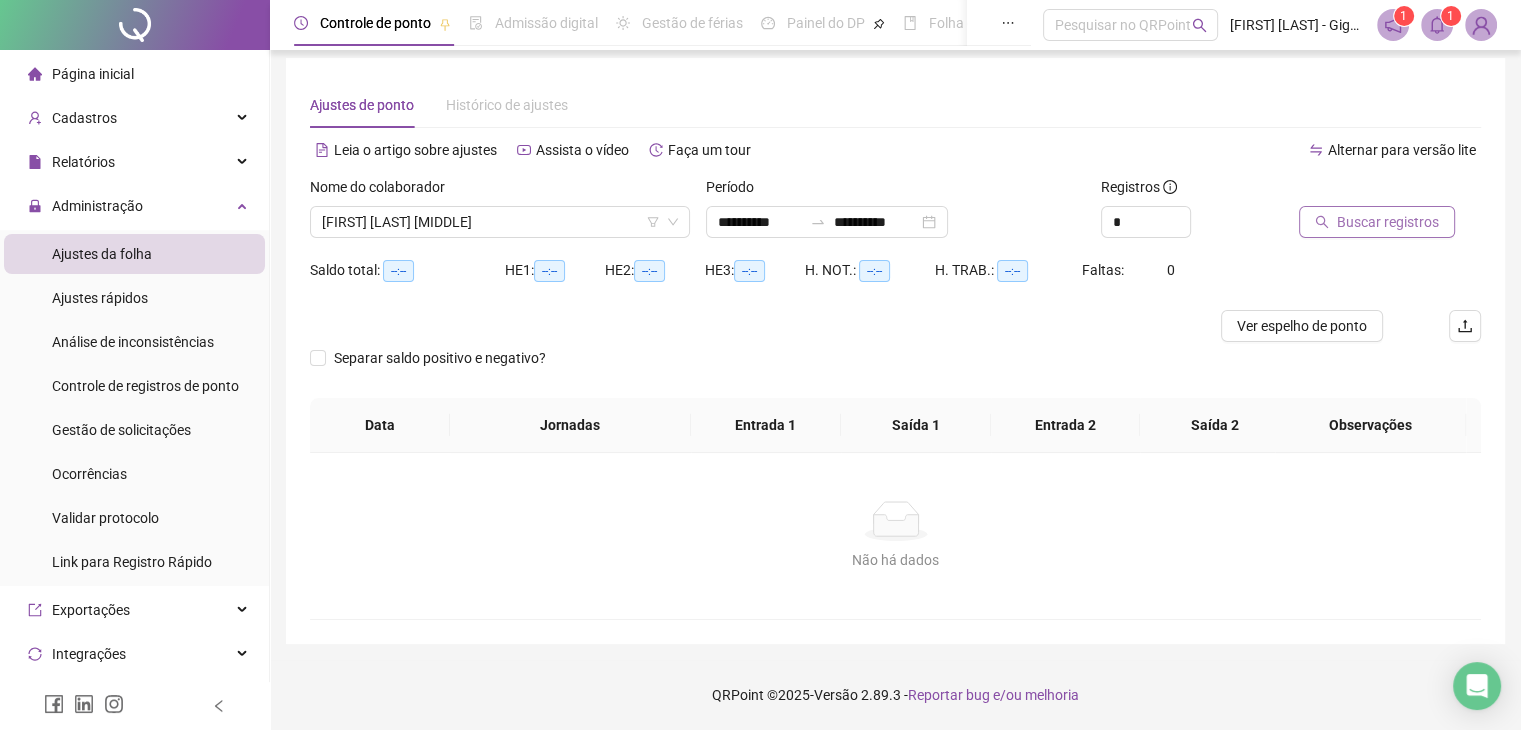 click on "Buscar registros" at bounding box center [1388, 222] 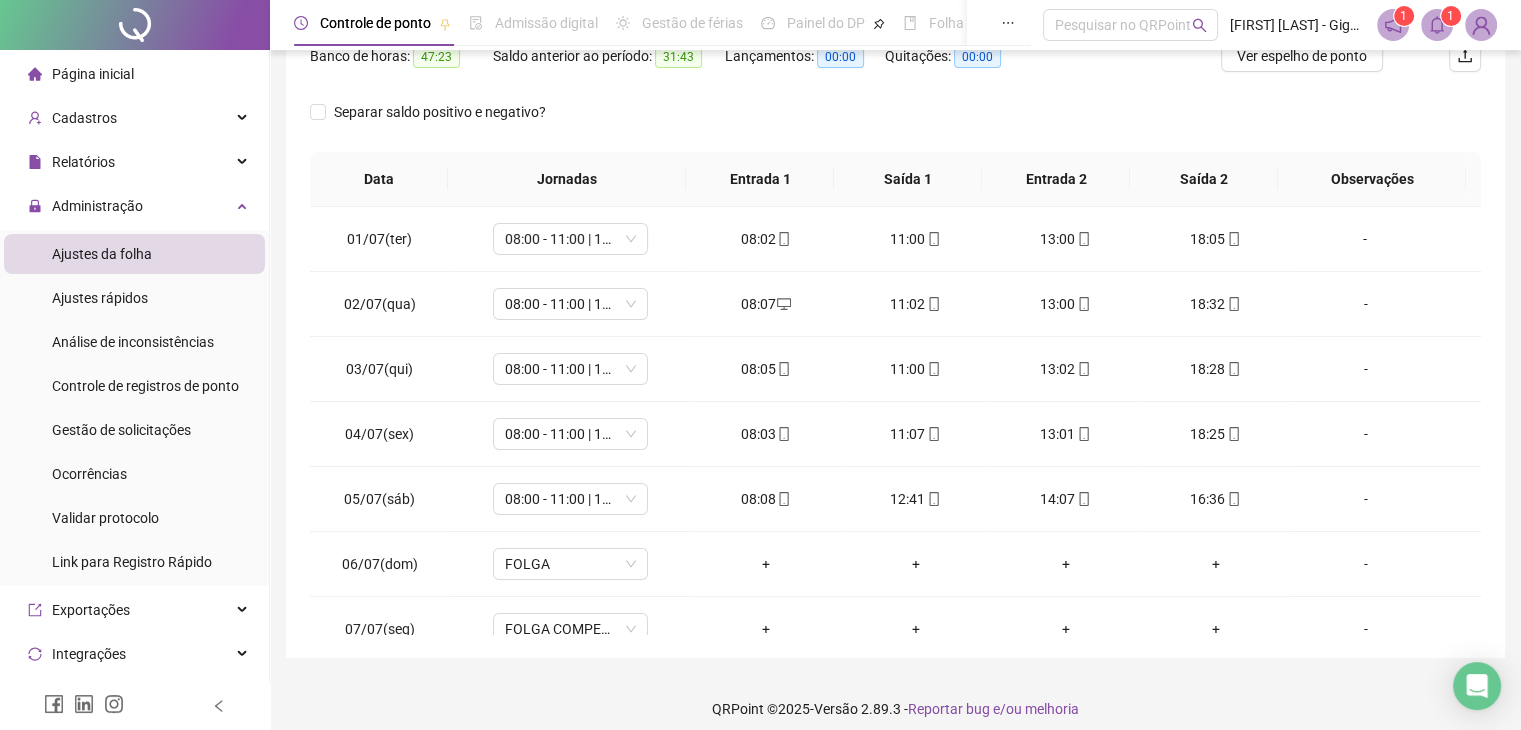scroll, scrollTop: 348, scrollLeft: 0, axis: vertical 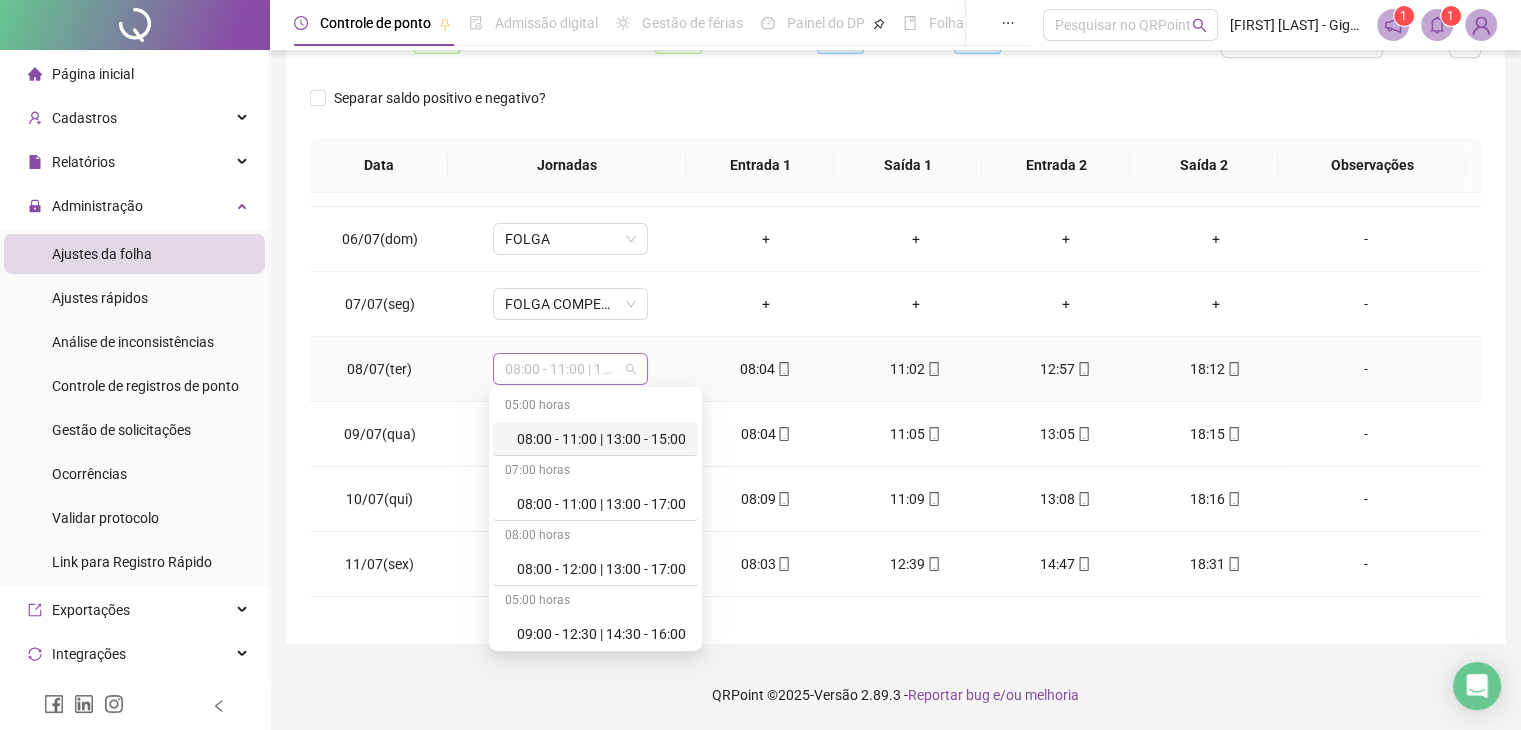 click on "08:00 - 11:00 | 13:00 - 17:00" at bounding box center [570, 369] 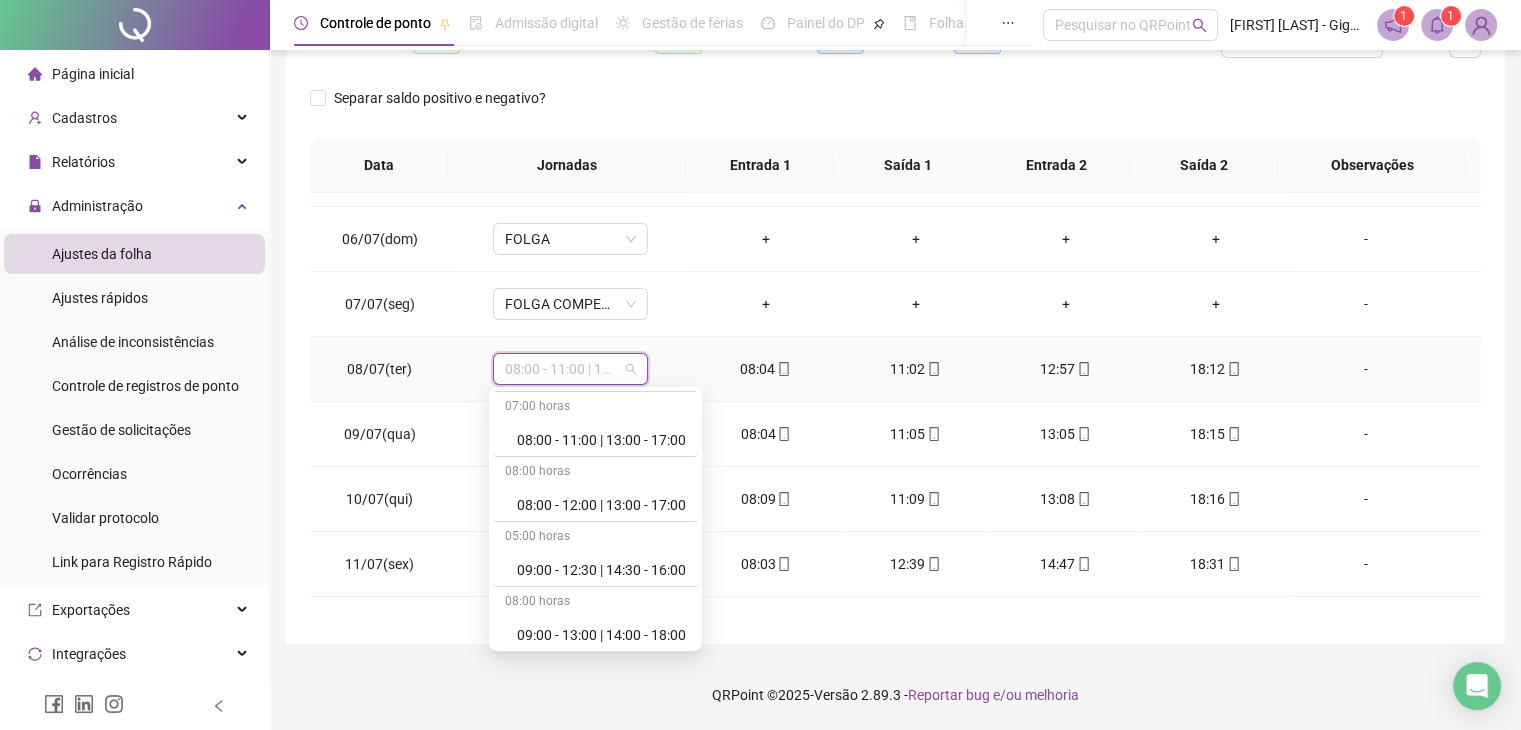 scroll, scrollTop: 0, scrollLeft: 0, axis: both 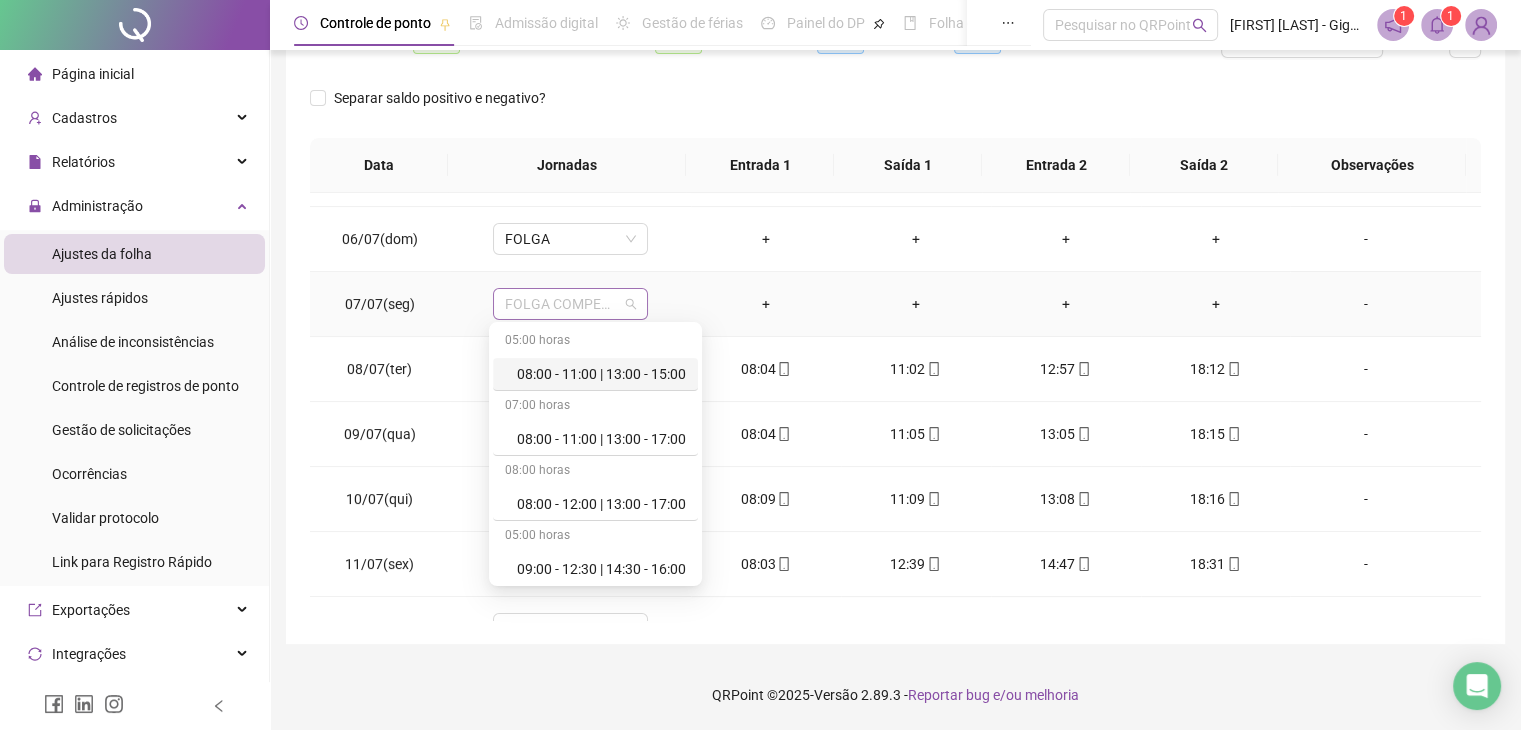 click on "FOLGA COMPENSATÓRIA" at bounding box center (570, 304) 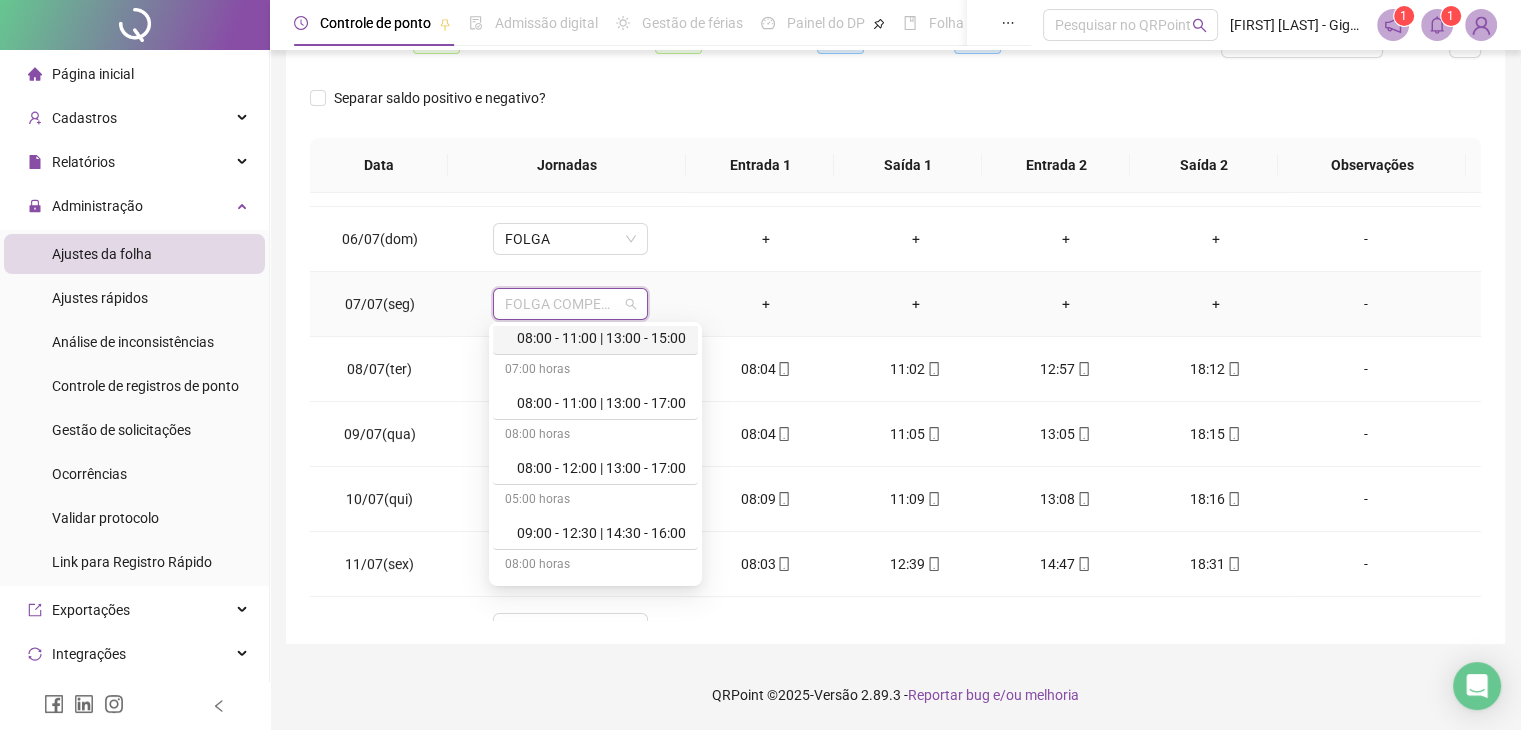 scroll, scrollTop: 0, scrollLeft: 0, axis: both 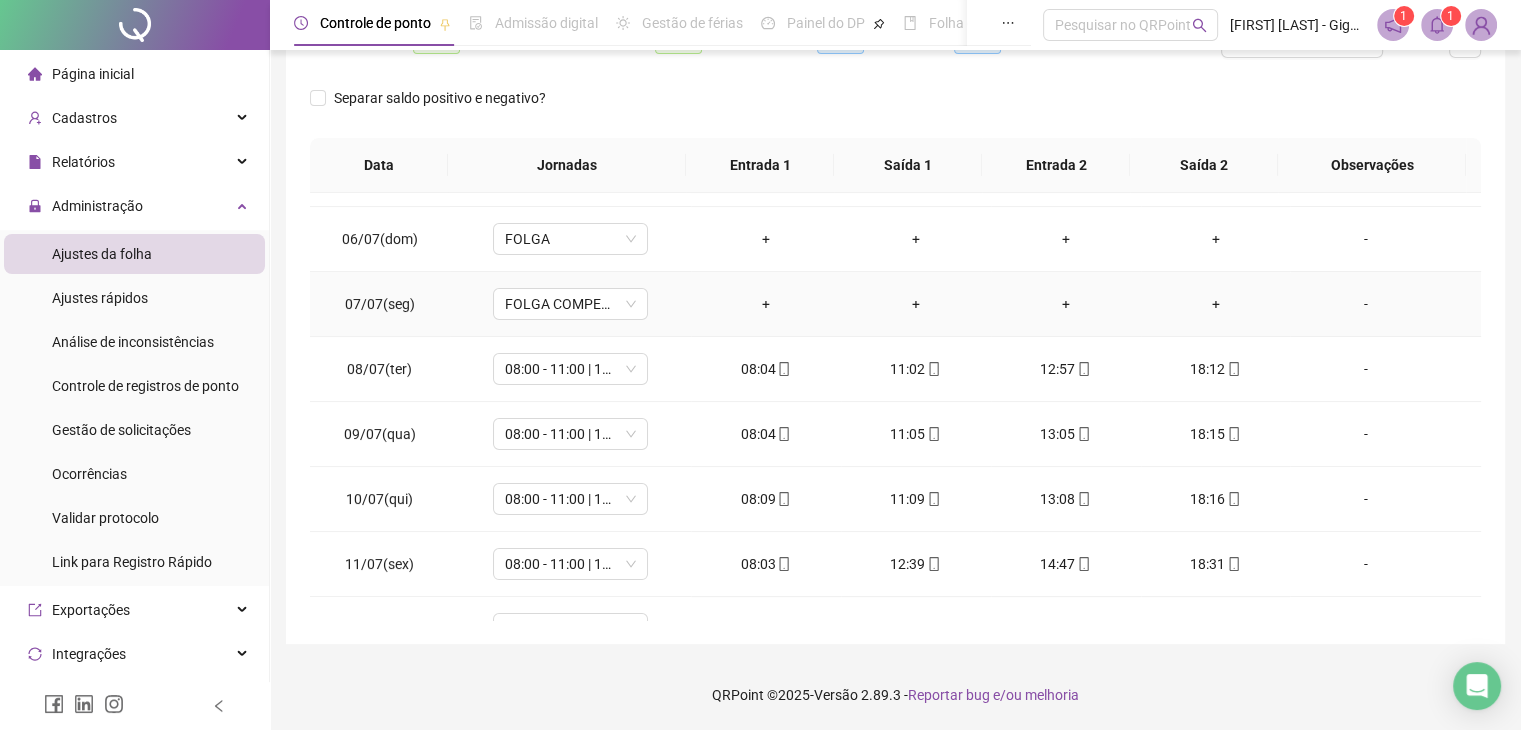 click on "FOLGA COMPENSATÓRIA" at bounding box center (570, 304) 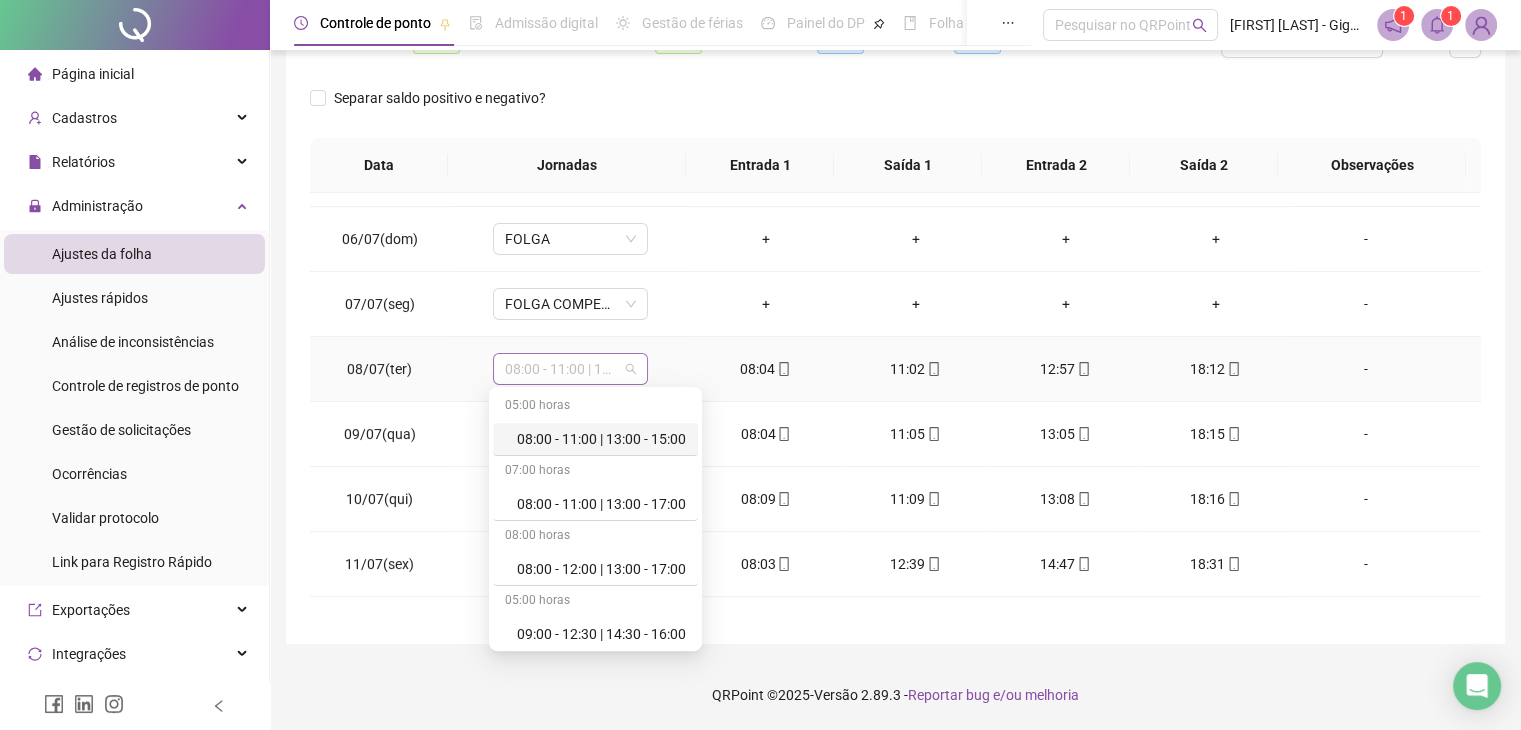 click on "08:00 - 11:00 | 13:00 - 17:00" at bounding box center (570, 369) 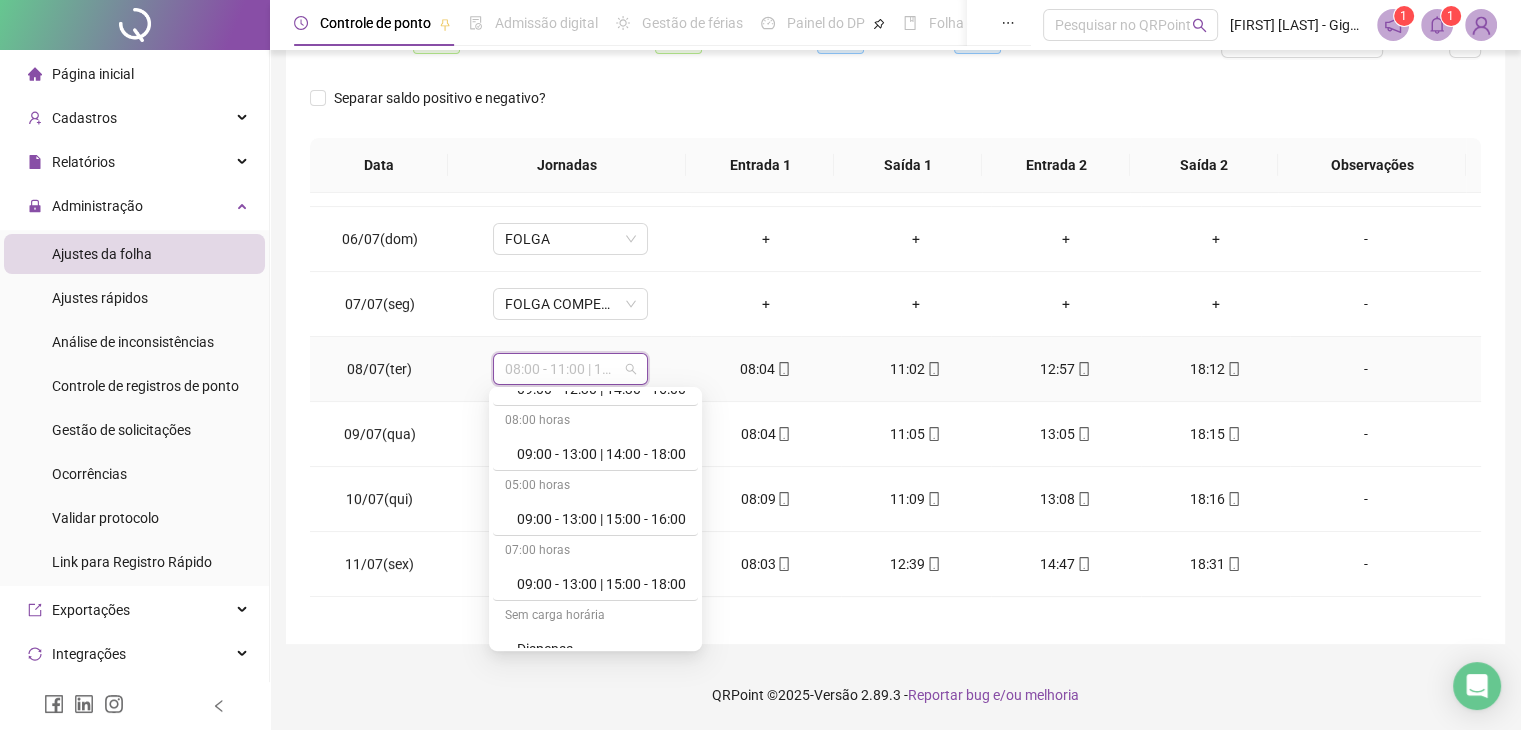 scroll, scrollTop: 0, scrollLeft: 0, axis: both 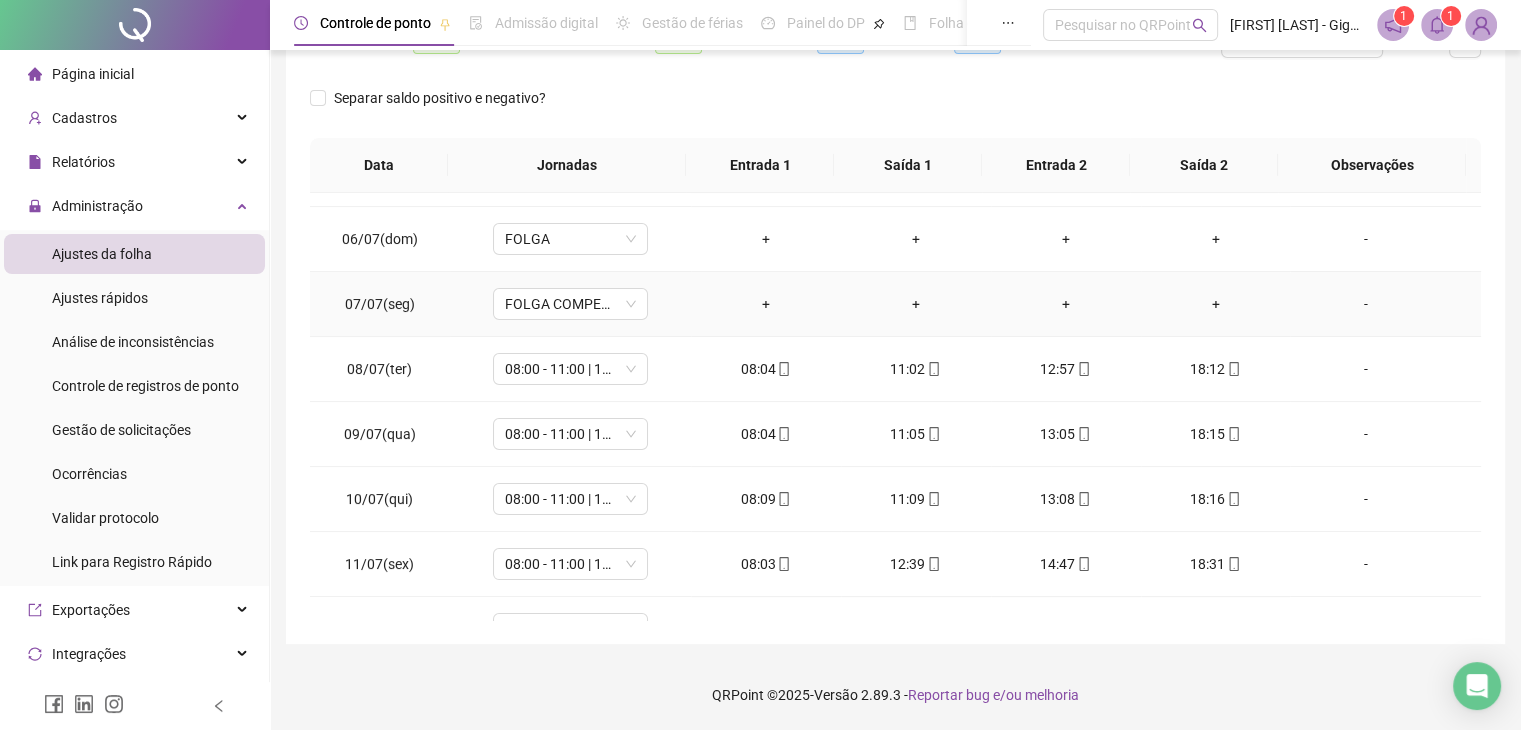 click on "FOLGA COMPENSATÓRIA" at bounding box center (570, 304) 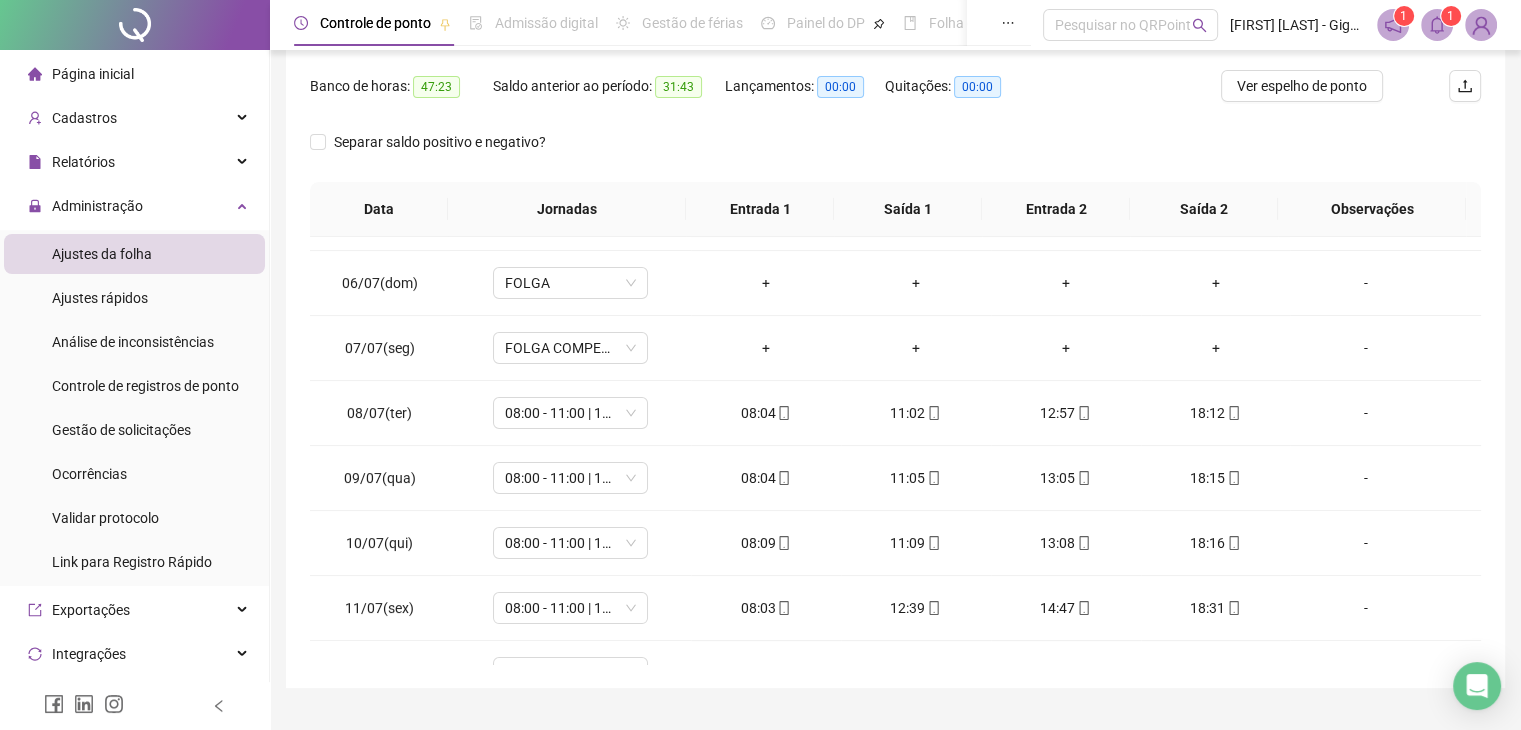 scroll, scrollTop: 348, scrollLeft: 0, axis: vertical 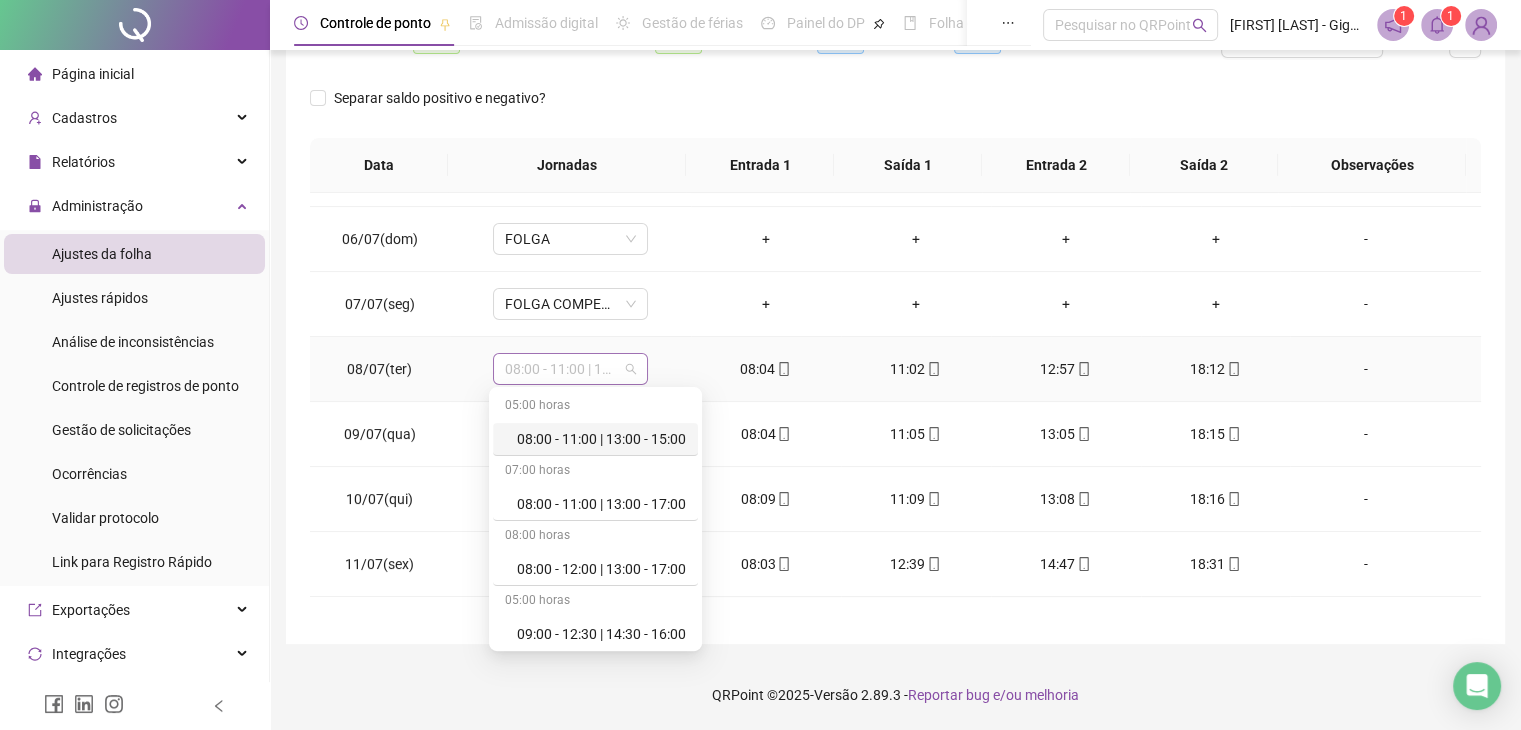 click on "08:00 - 11:00 | 13:00 - 17:00" at bounding box center [570, 369] 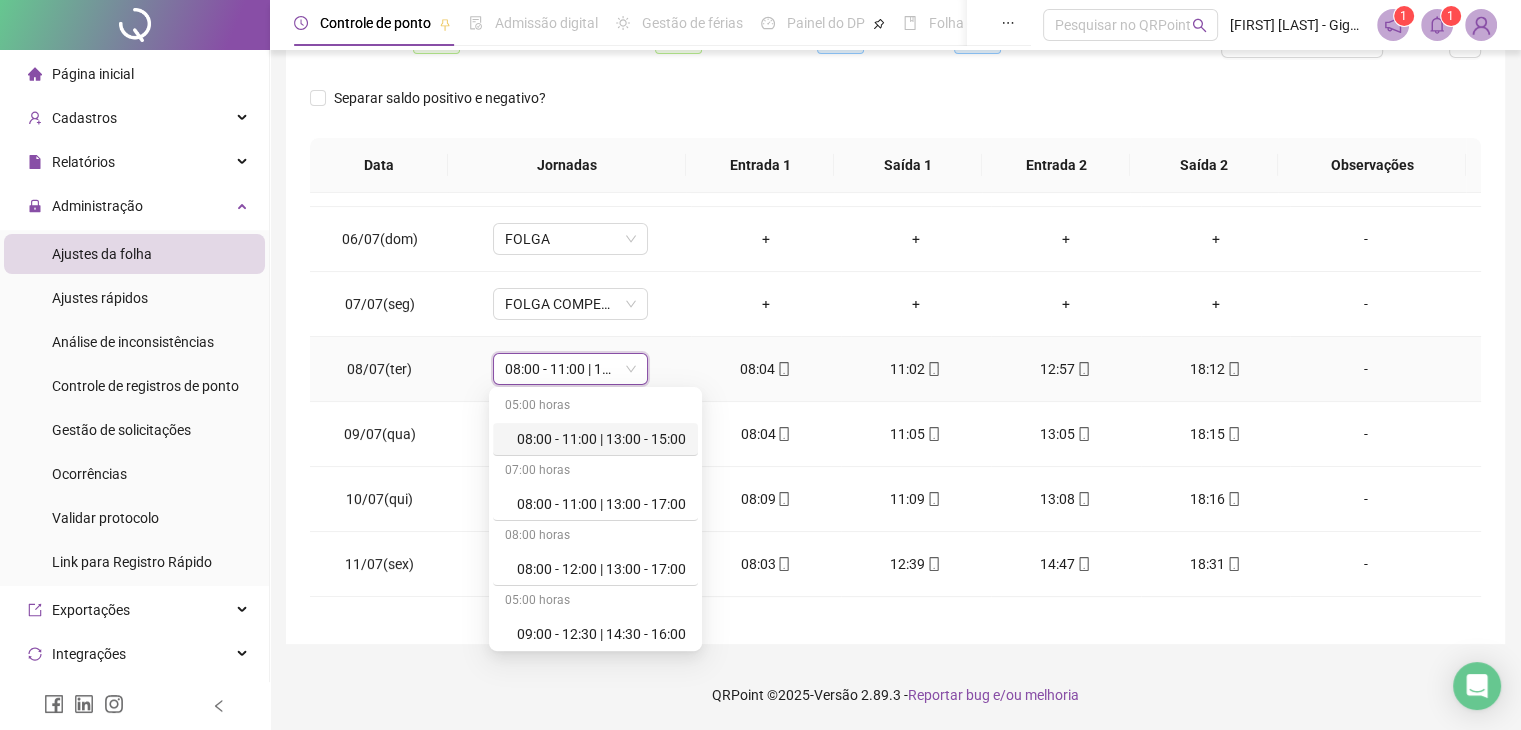click on "08:00 - 11:00 | 13:00 - 17:00" at bounding box center (570, 369) 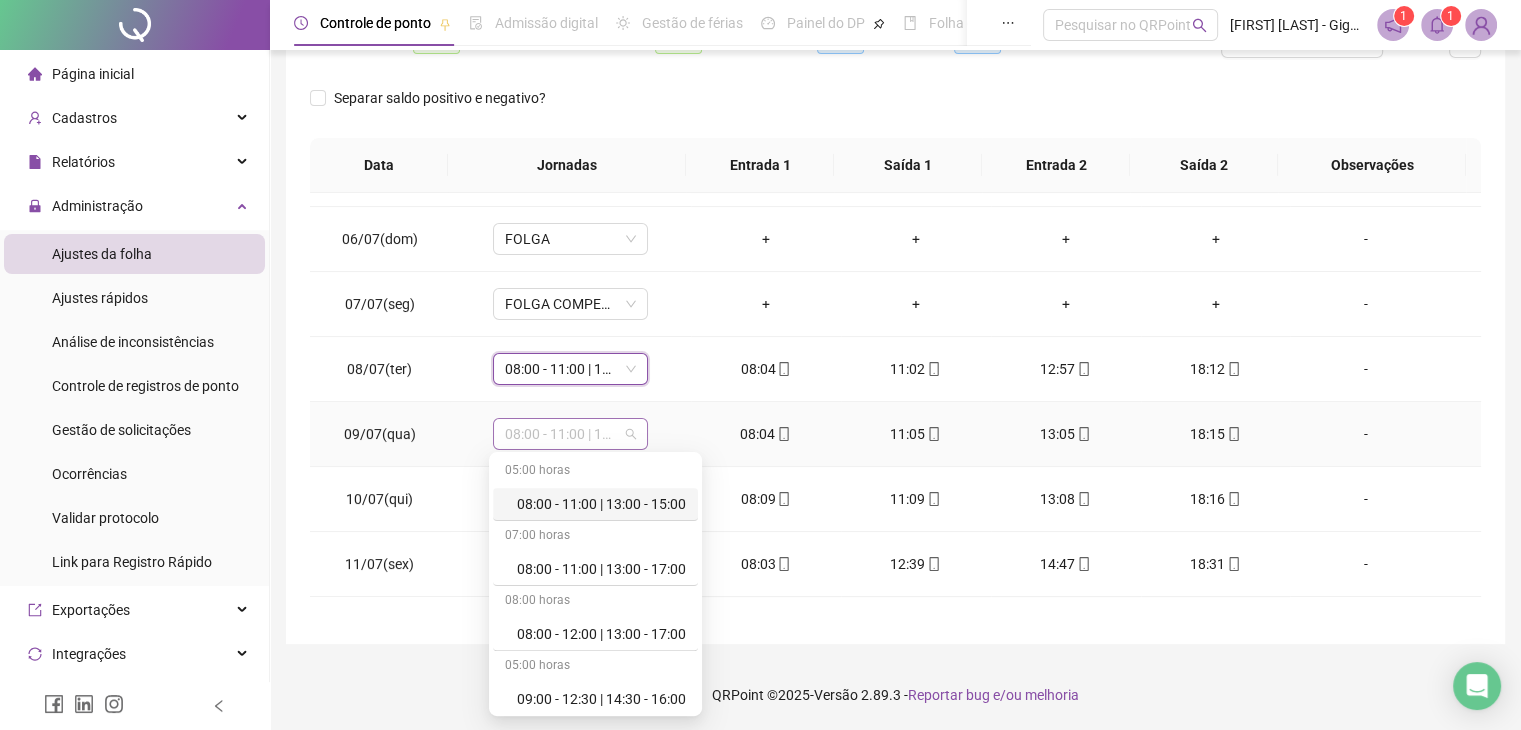 click on "08:00 - 11:00 | 13:00 - 17:00" at bounding box center (570, 434) 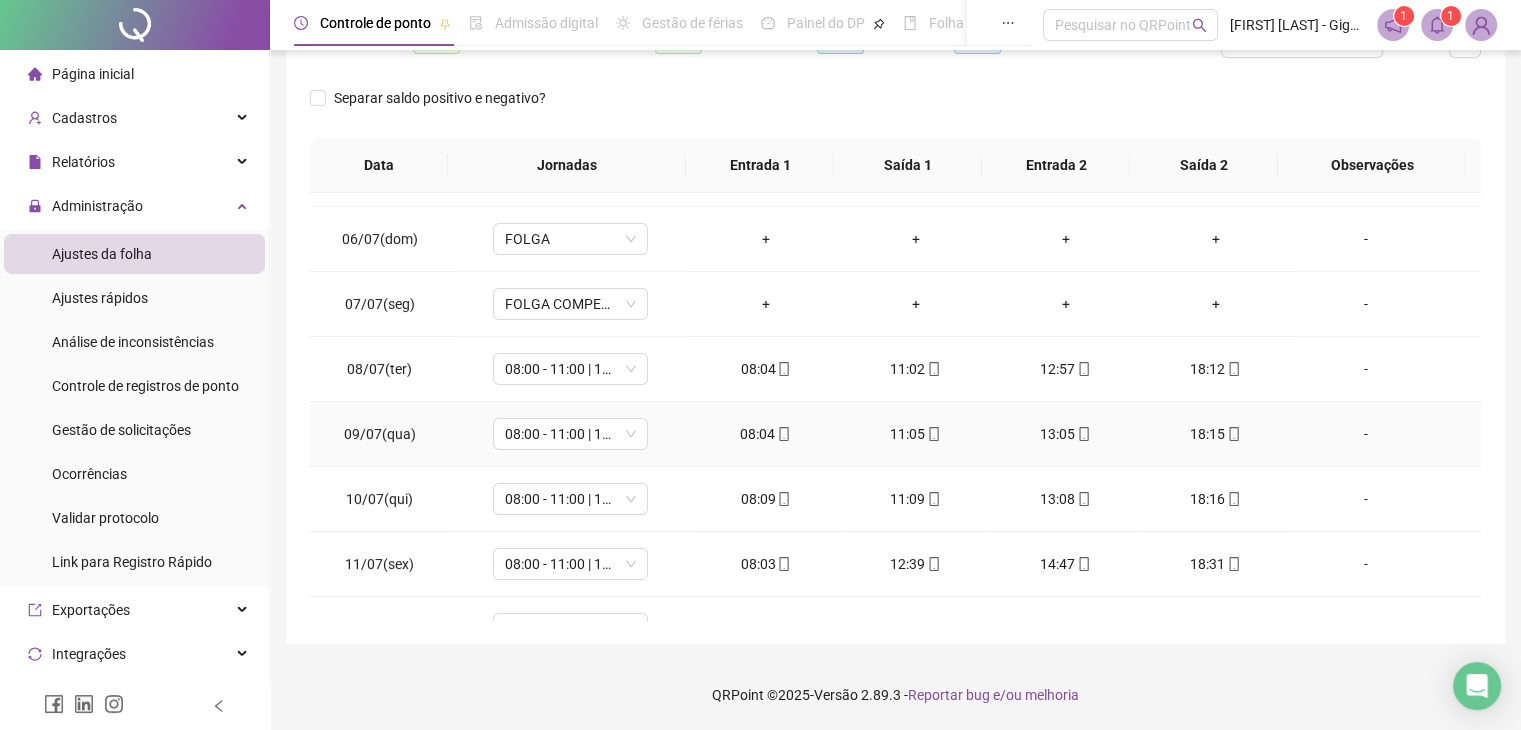 click on "08:00 - 11:00 | 13:00 - 17:00" at bounding box center [570, 434] 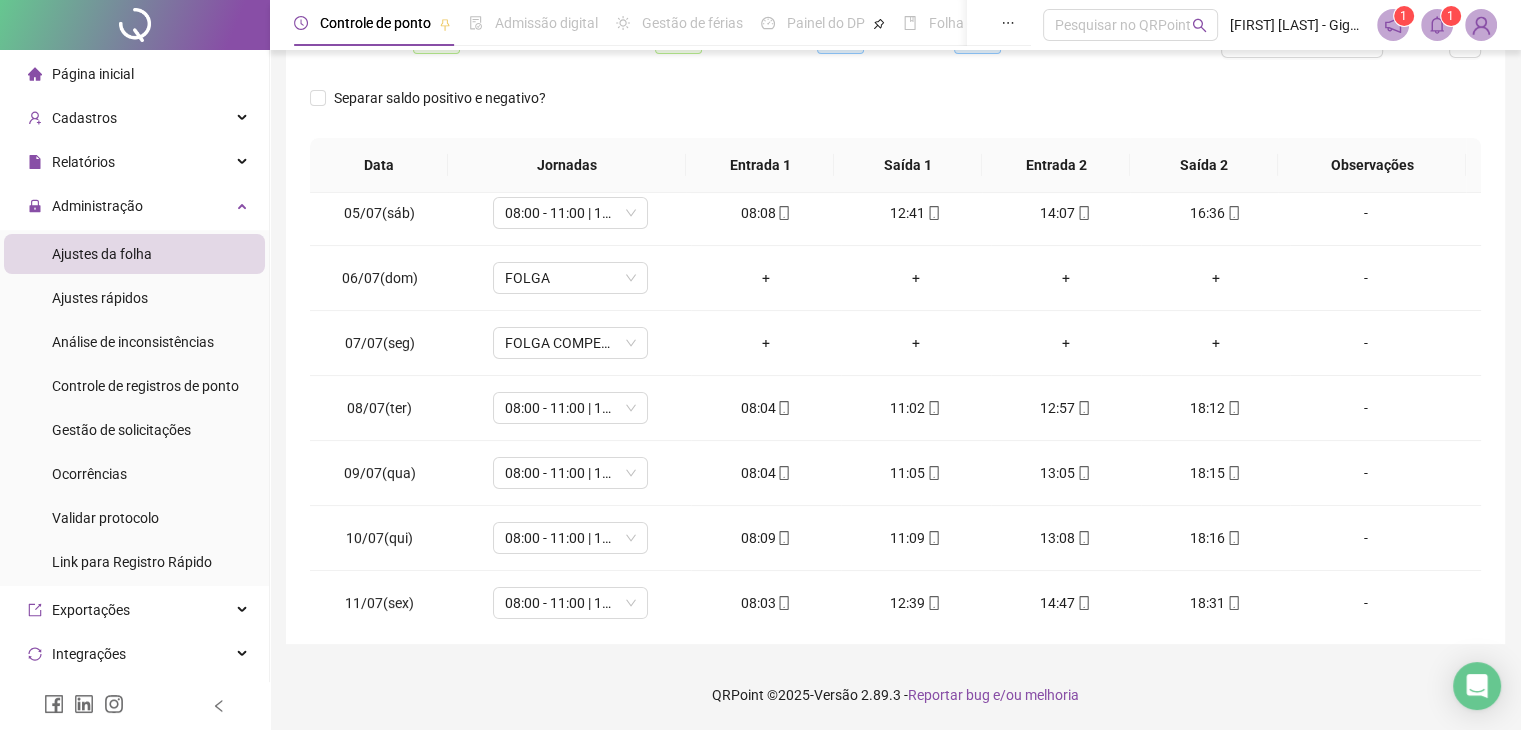 scroll, scrollTop: 0, scrollLeft: 0, axis: both 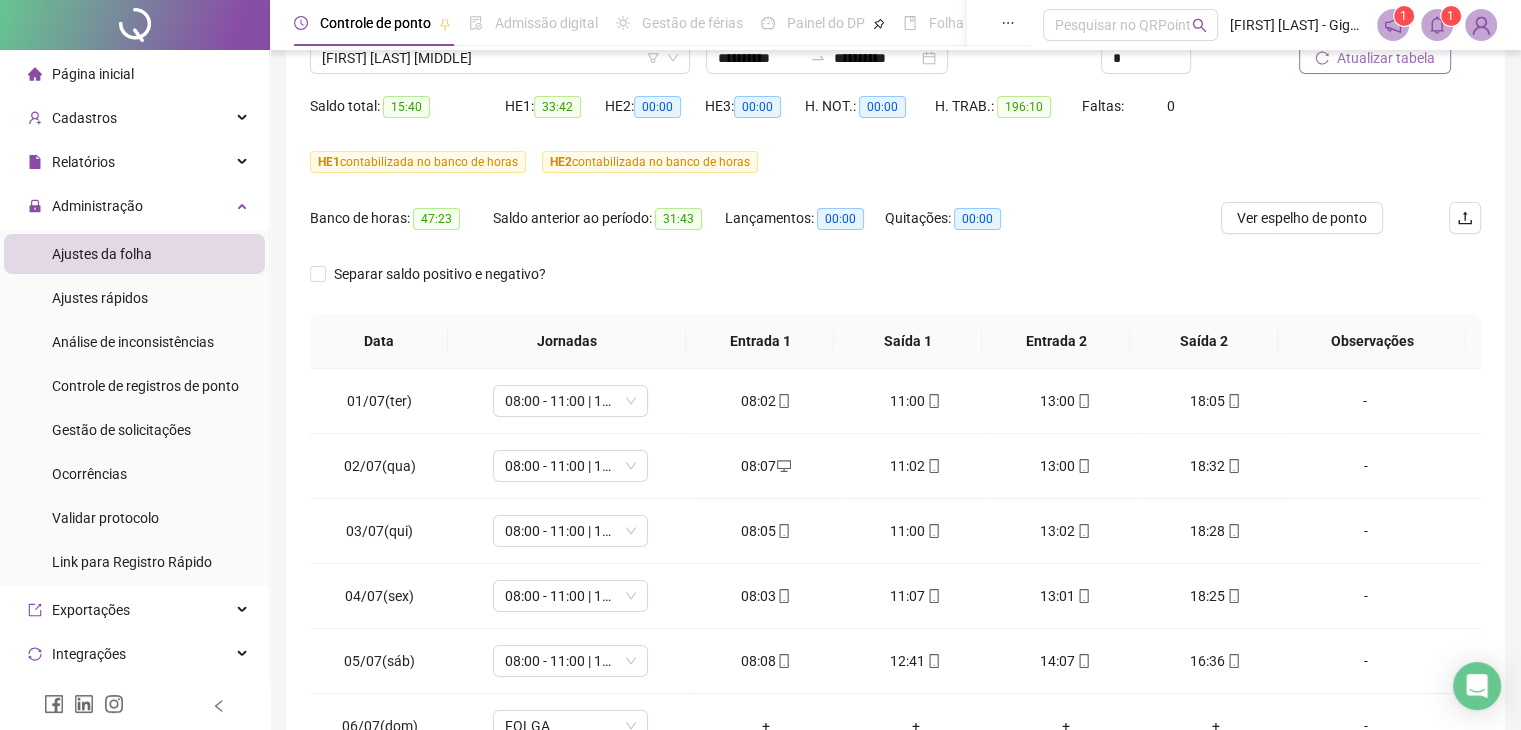 click on "Atualizar tabela" at bounding box center (1375, 58) 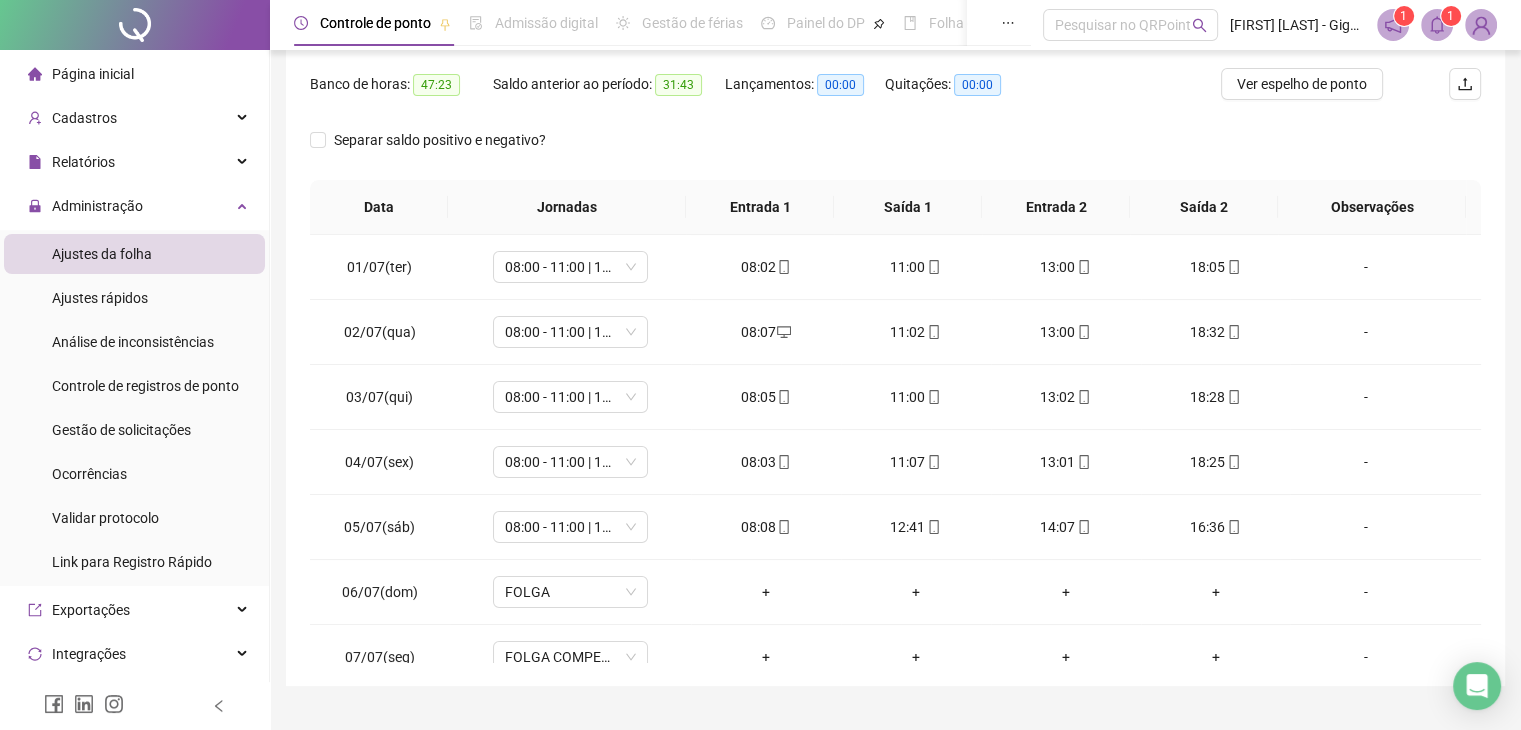 scroll, scrollTop: 348, scrollLeft: 0, axis: vertical 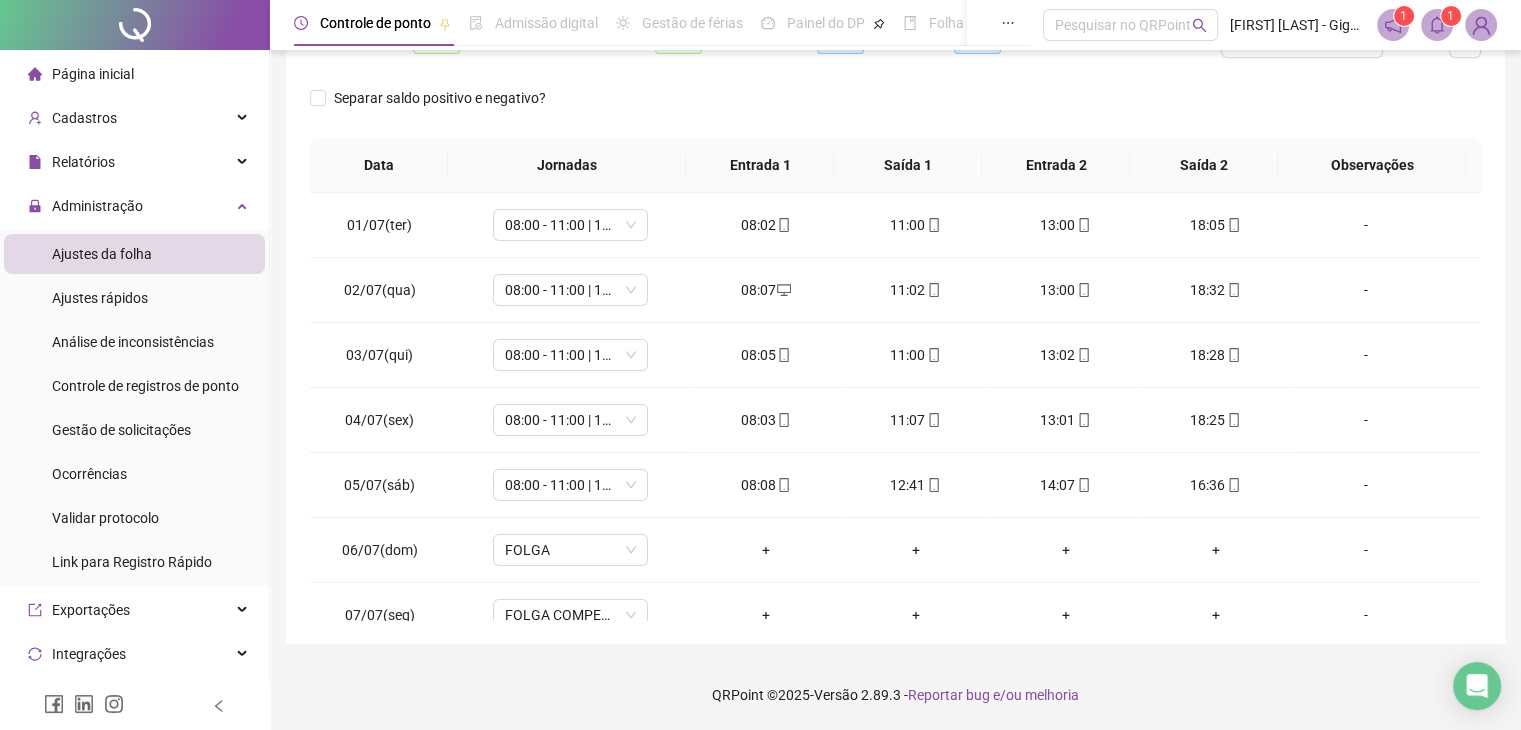 click on "Página inicial" at bounding box center [81, 74] 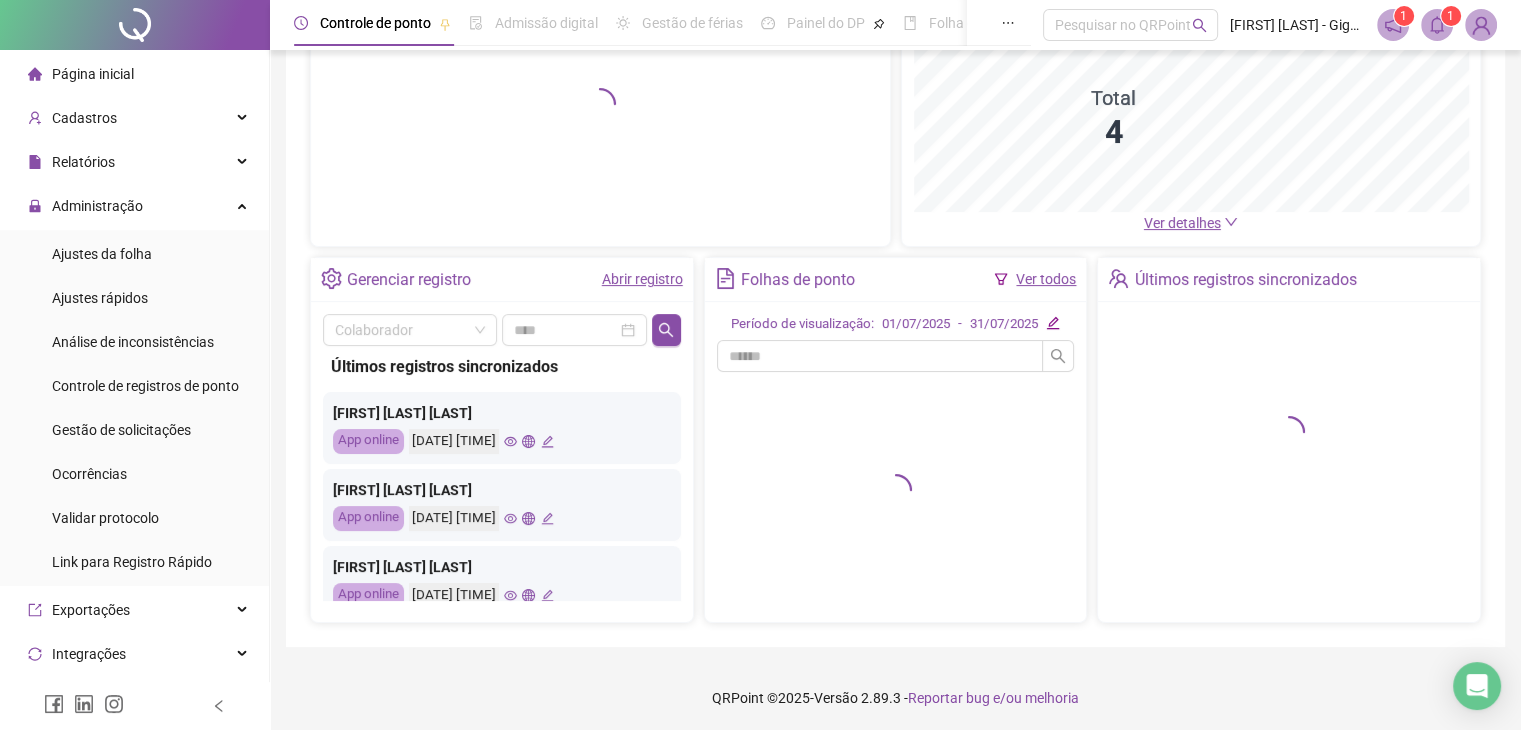 scroll, scrollTop: 232, scrollLeft: 0, axis: vertical 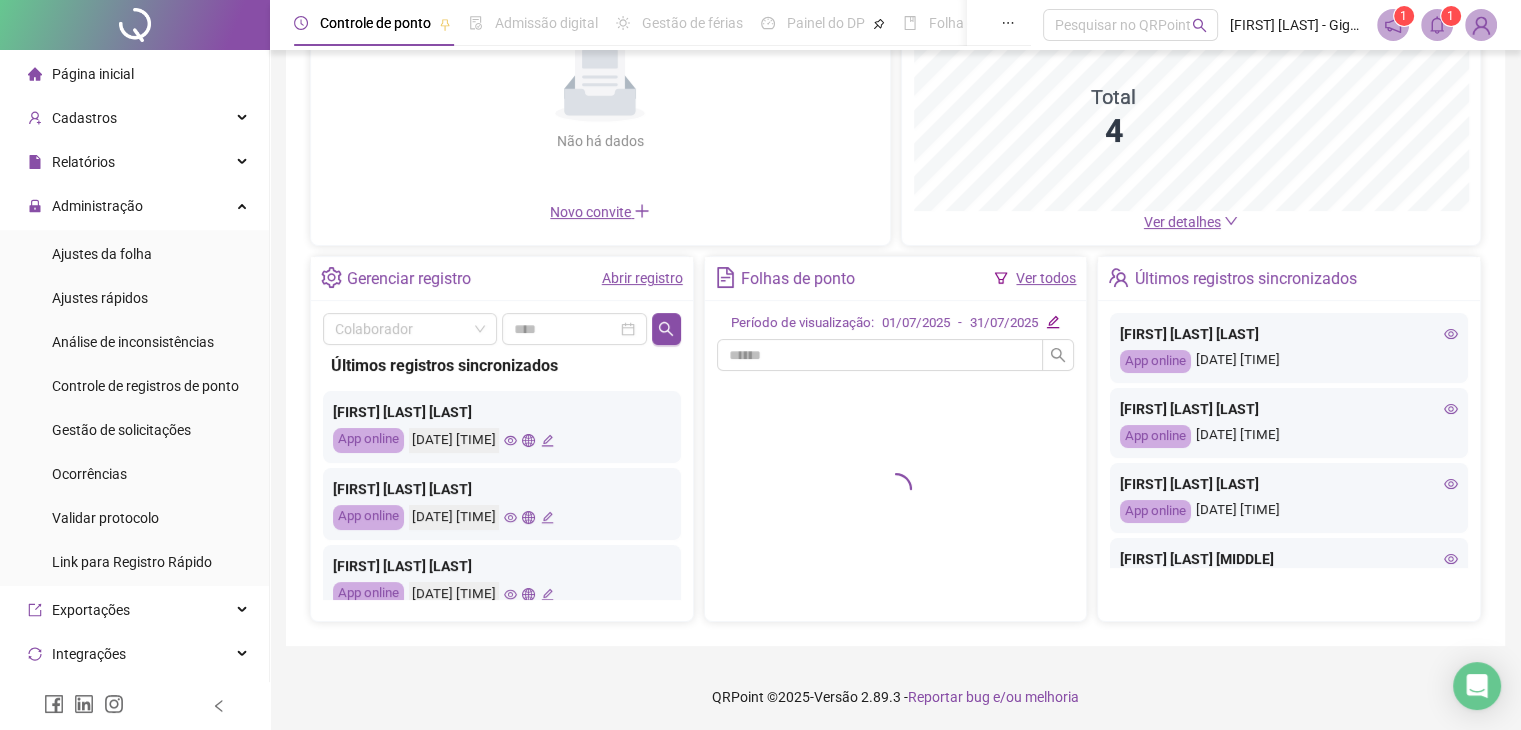 click on "Ver todos" at bounding box center (1046, 278) 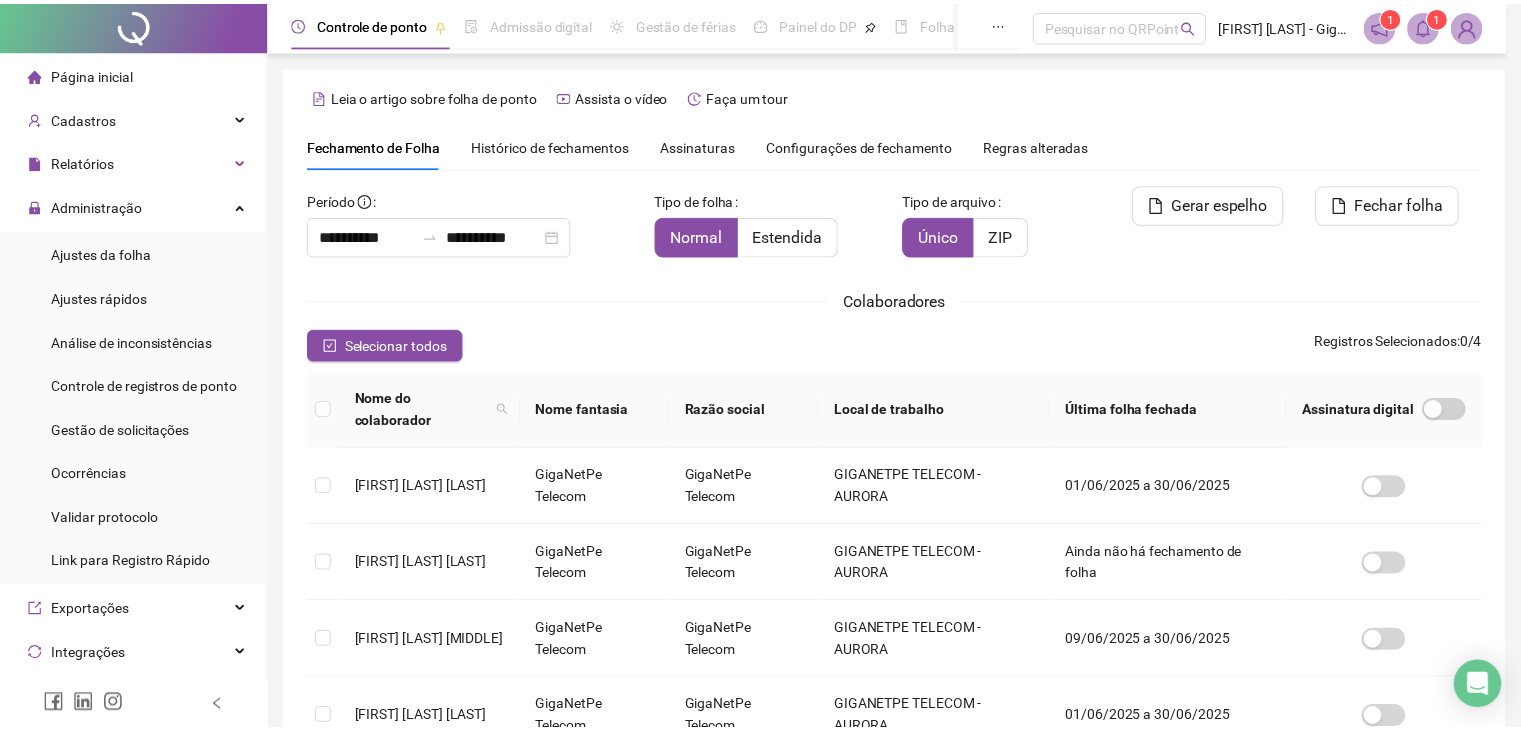 scroll, scrollTop: 33, scrollLeft: 0, axis: vertical 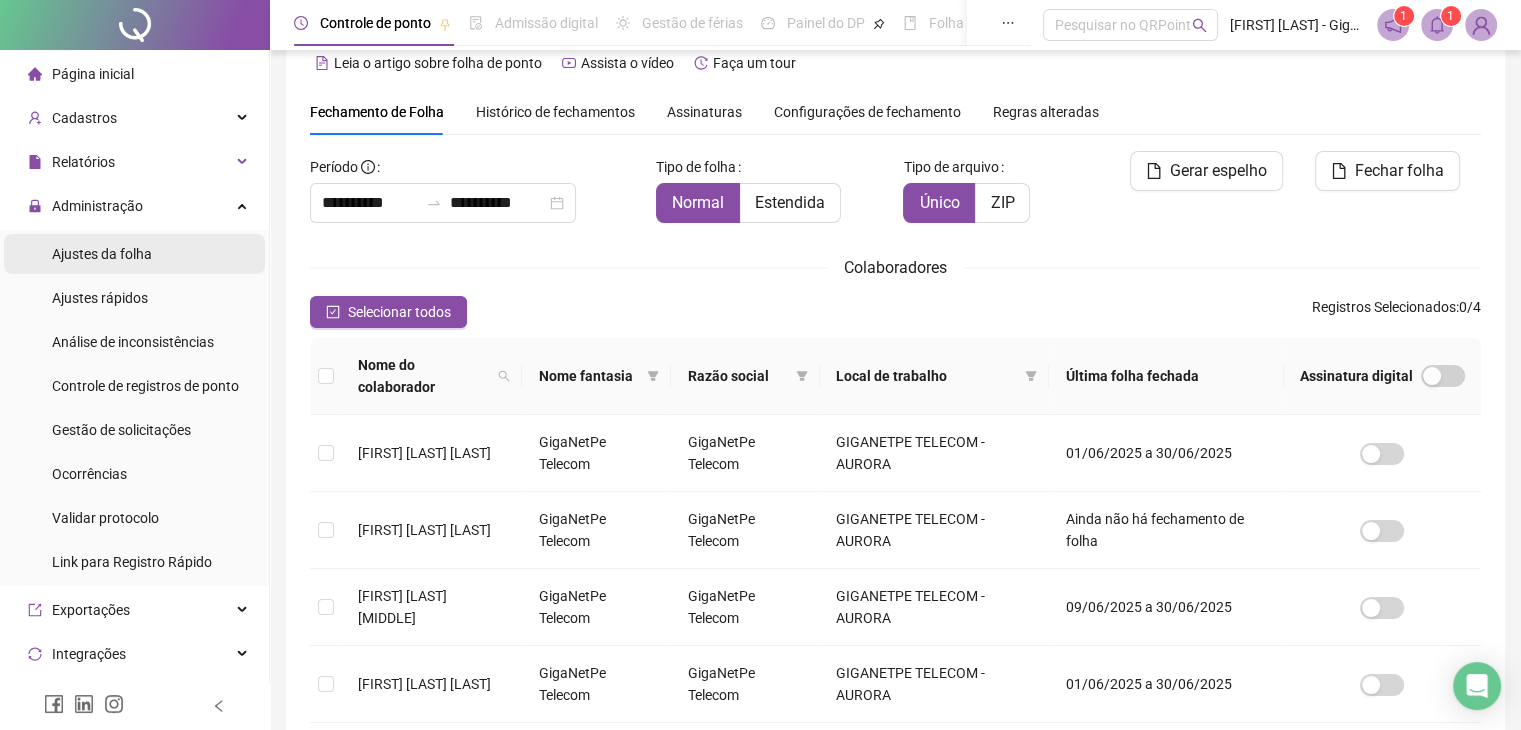 click on "Ajustes da folha" at bounding box center [102, 254] 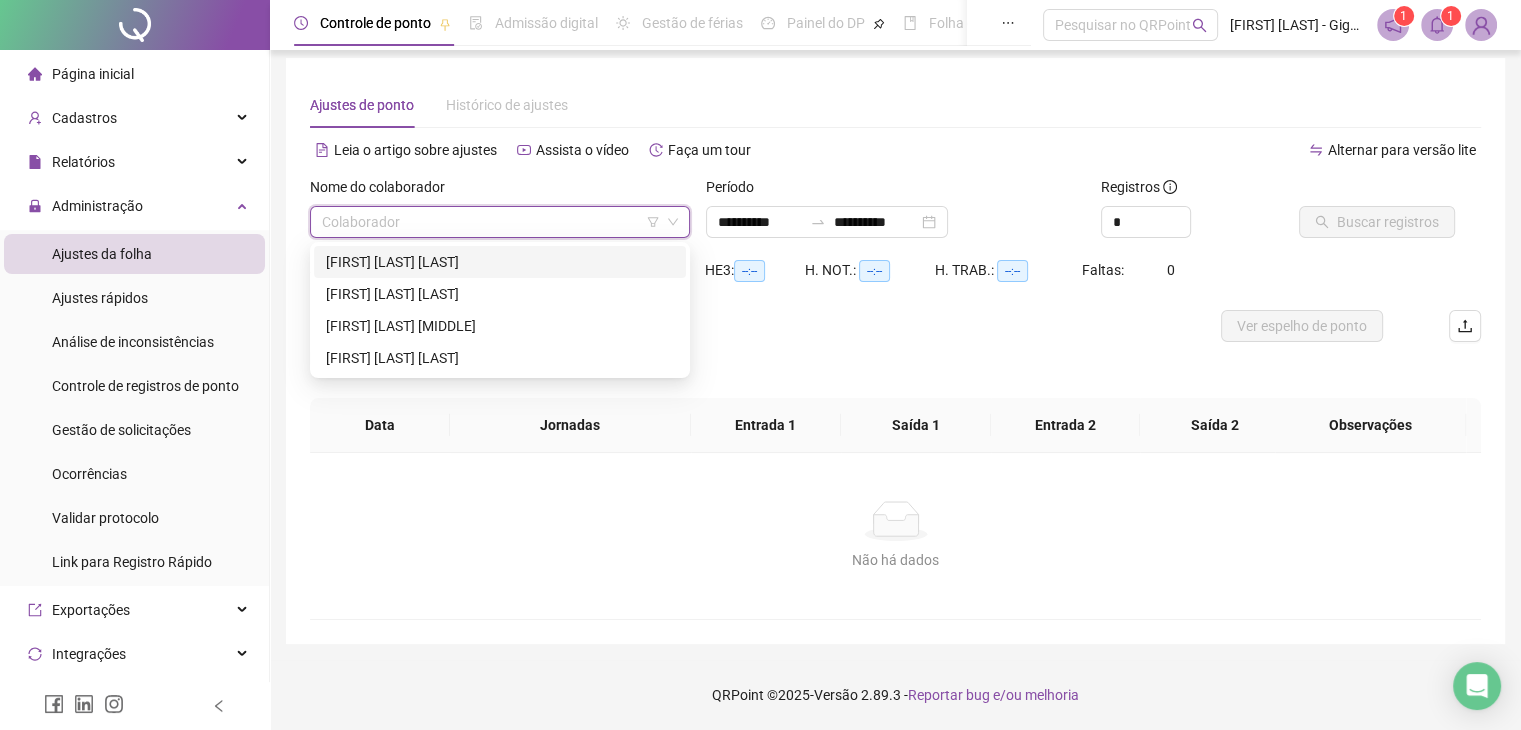 click at bounding box center (491, 222) 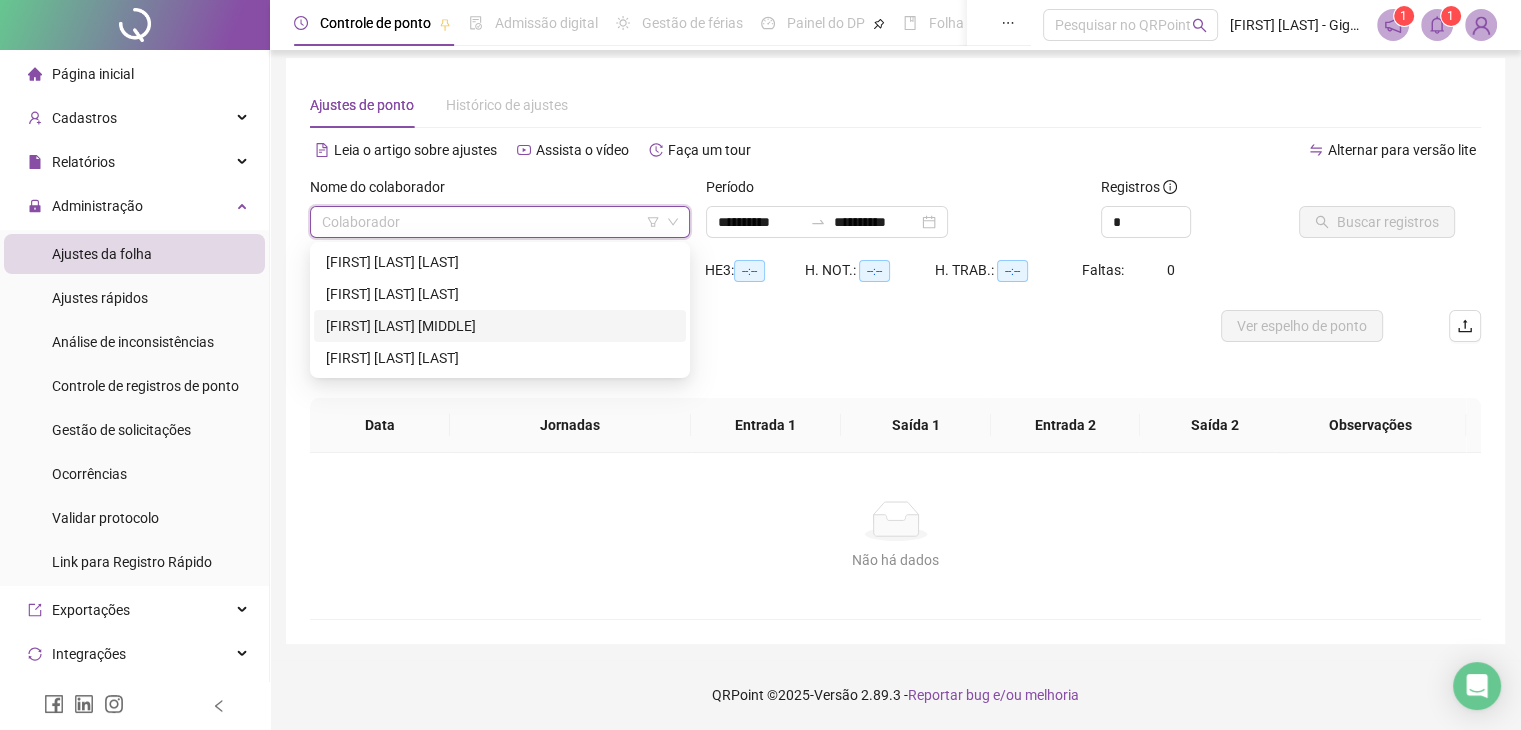 click on "[FIRST] [LAST] [MIDDLE]" at bounding box center (500, 326) 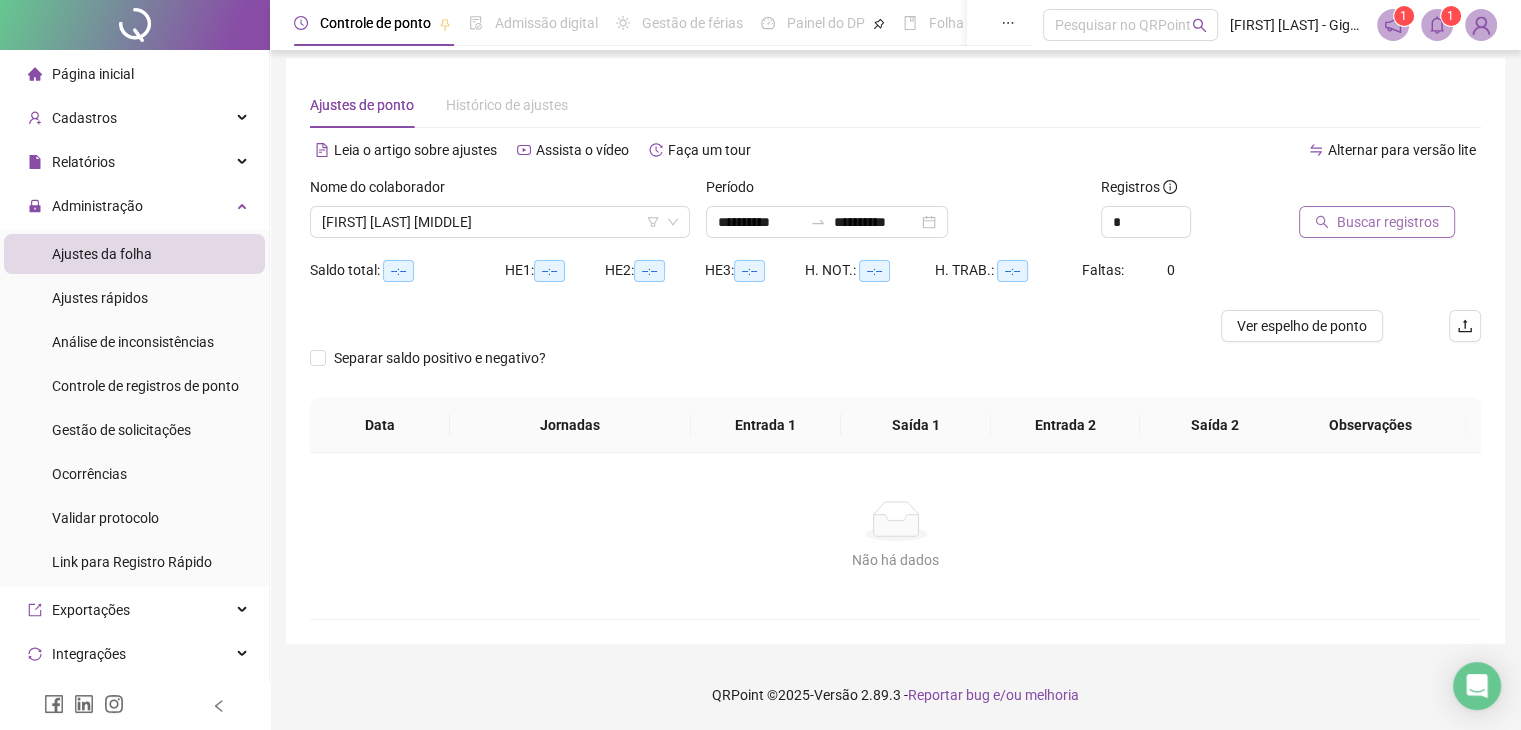 click on "Buscar registros" at bounding box center (1388, 222) 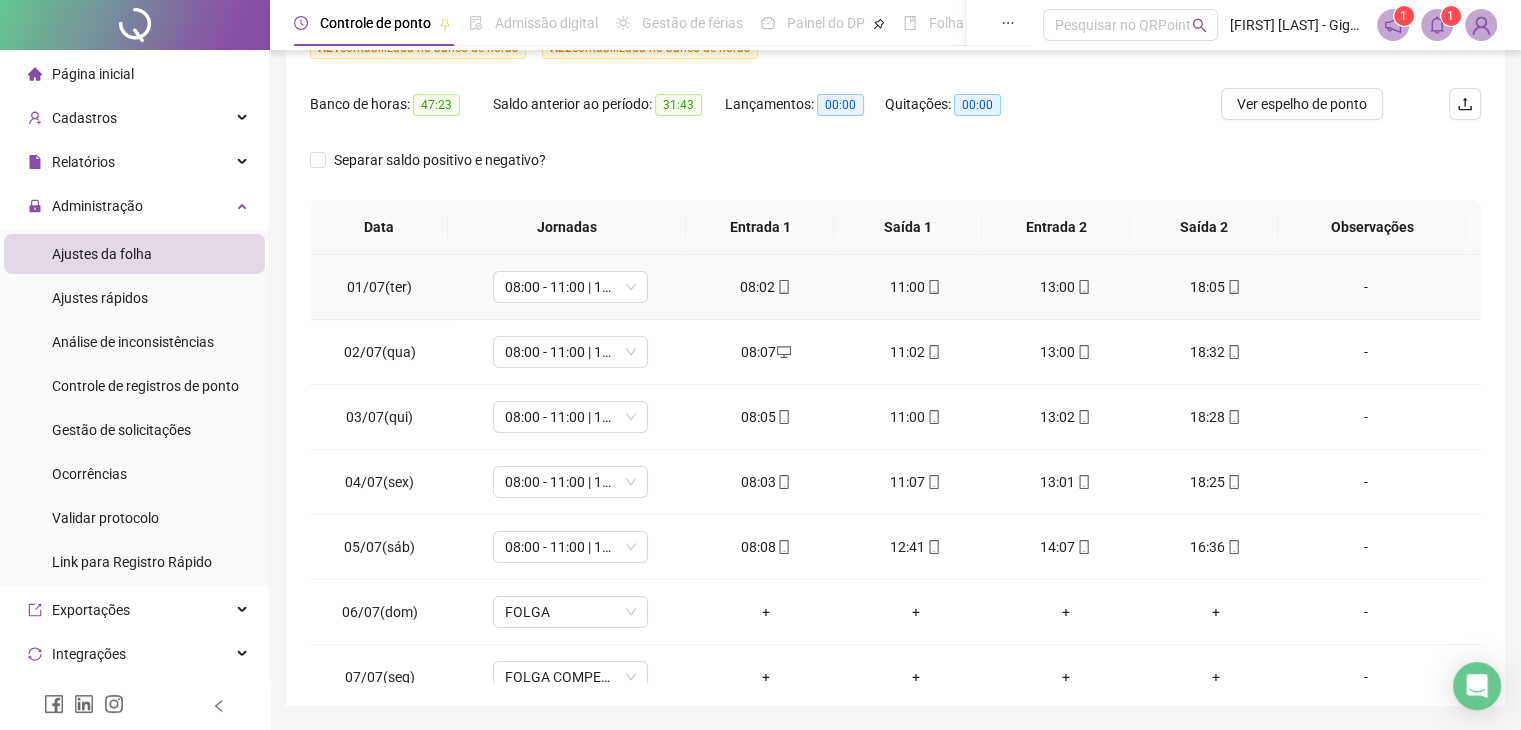 scroll, scrollTop: 276, scrollLeft: 0, axis: vertical 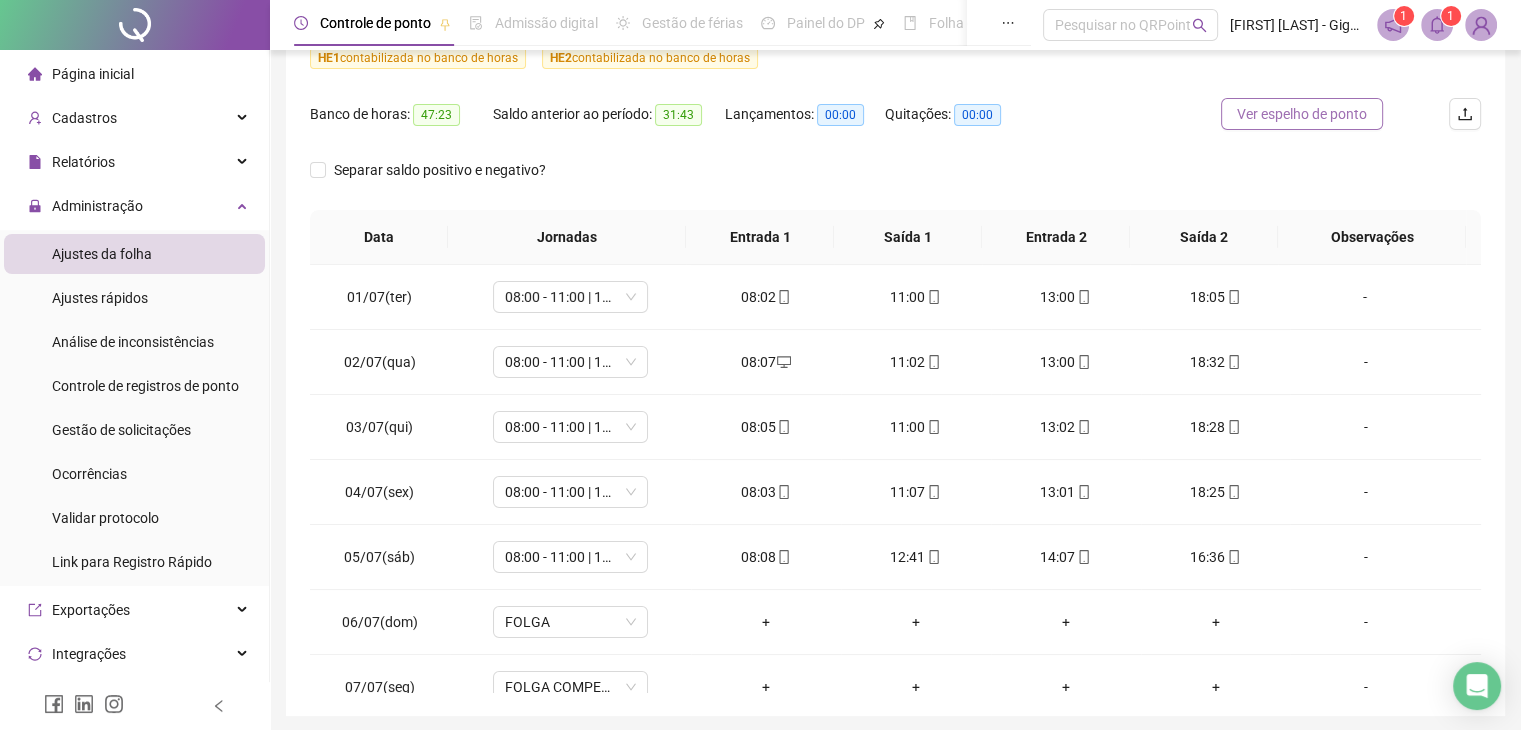 click on "Ver espelho de ponto" at bounding box center [1302, 114] 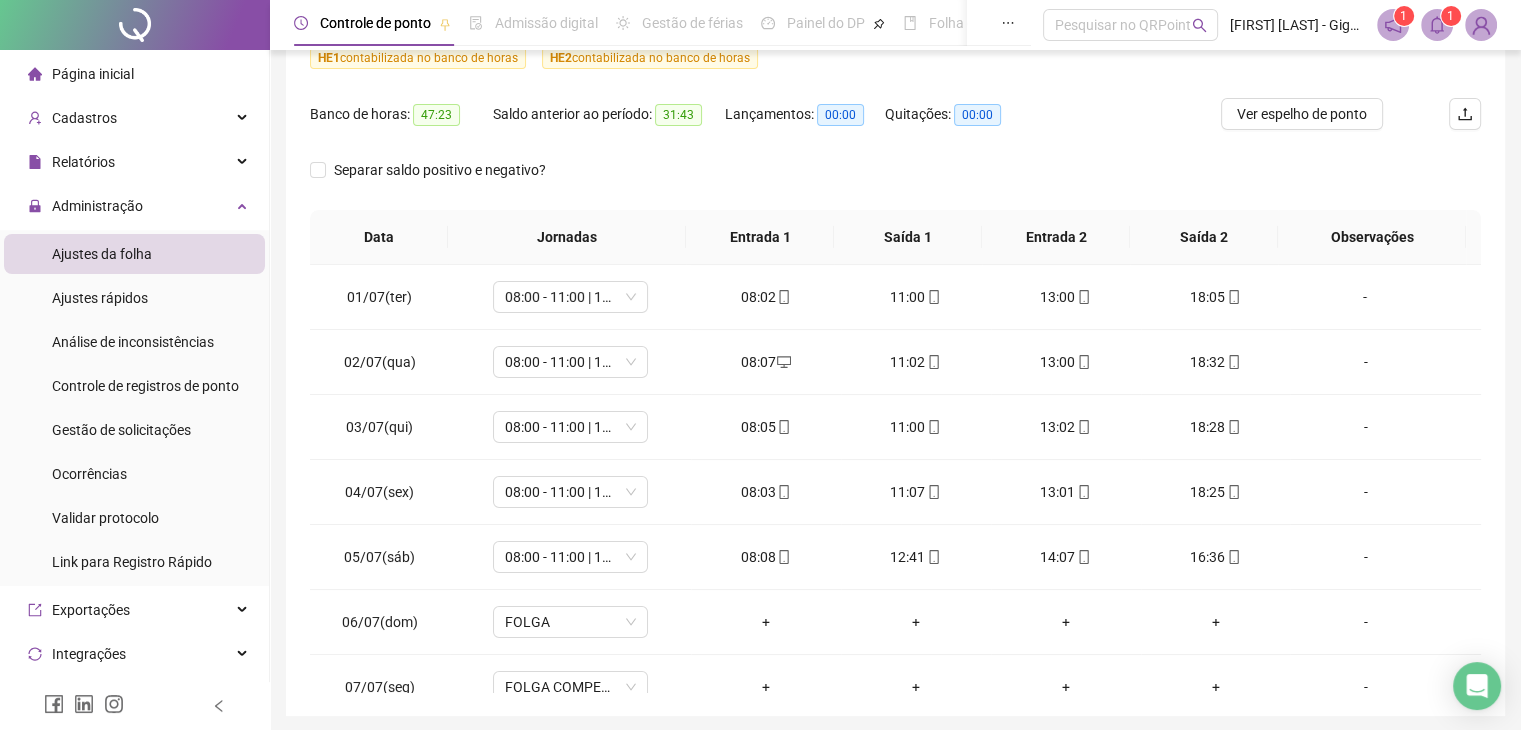 type 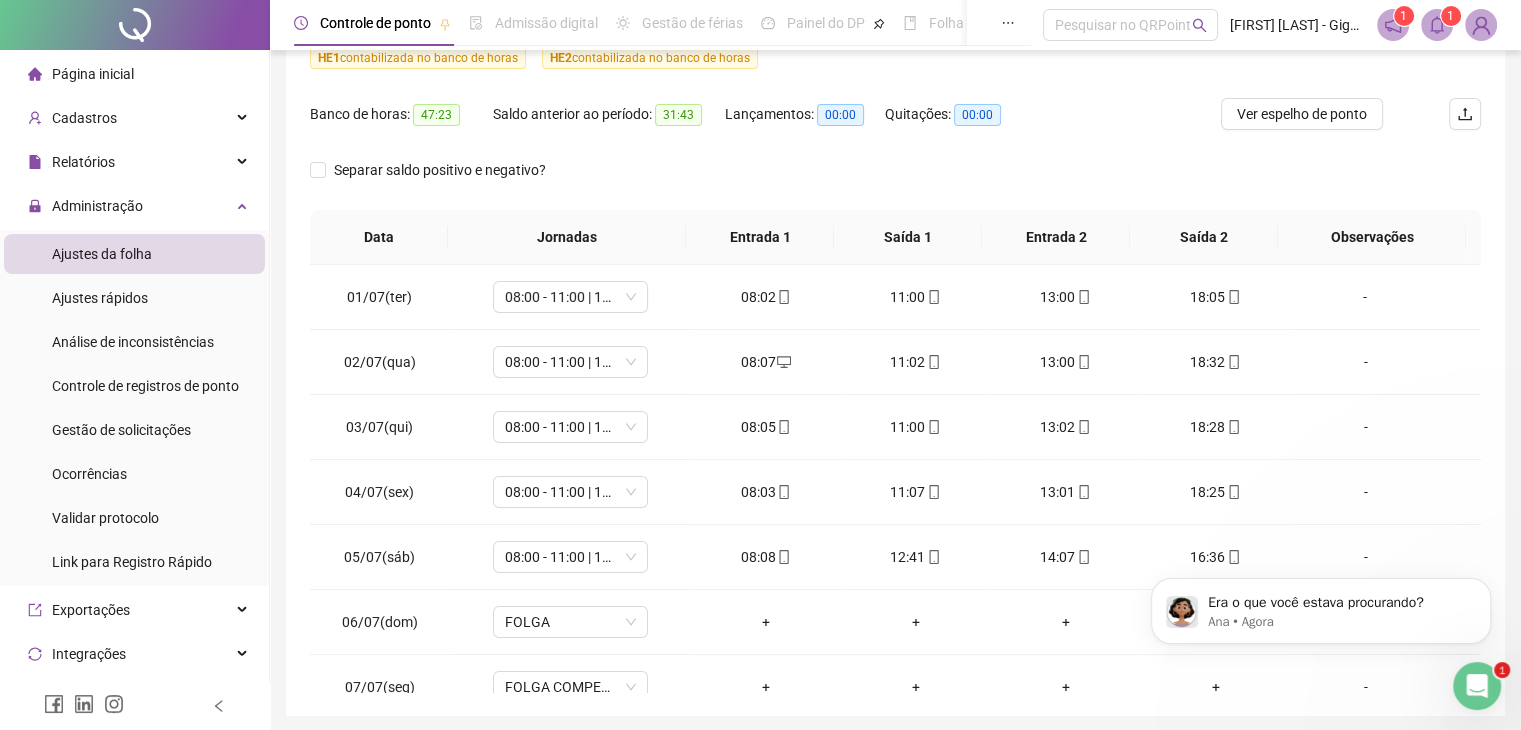 scroll, scrollTop: 0, scrollLeft: 0, axis: both 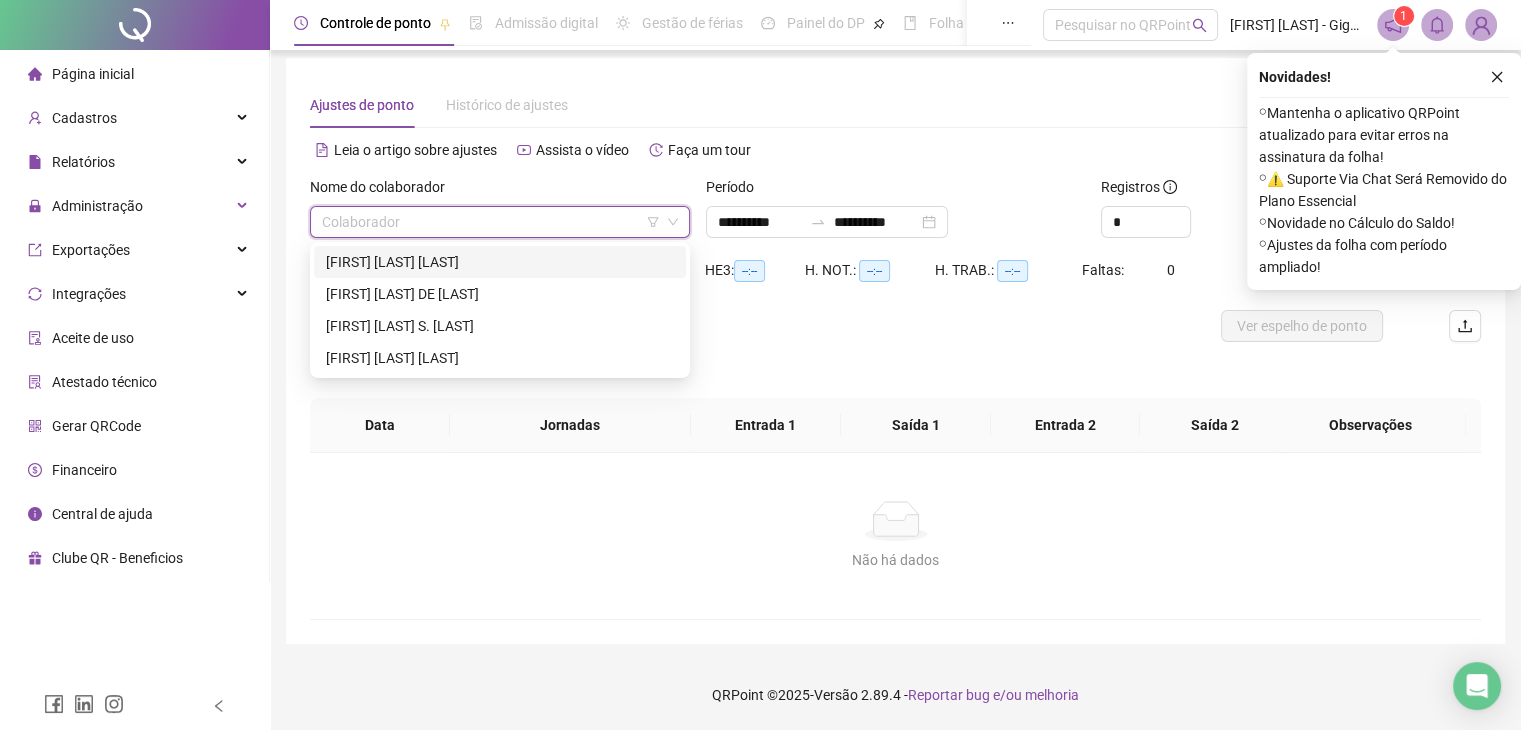 click at bounding box center (491, 222) 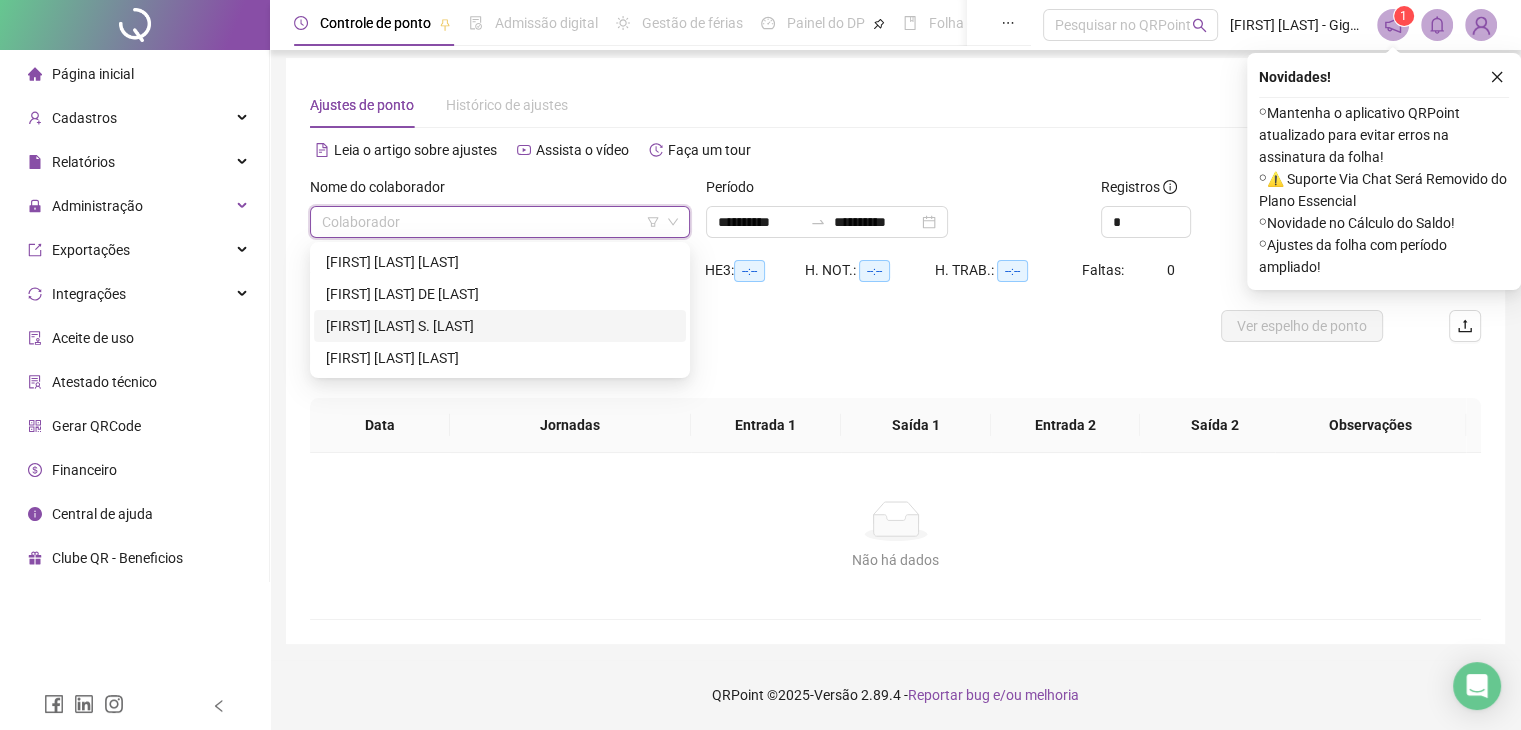 click on "[FIRST] [LAST] S. [LAST]" at bounding box center [500, 326] 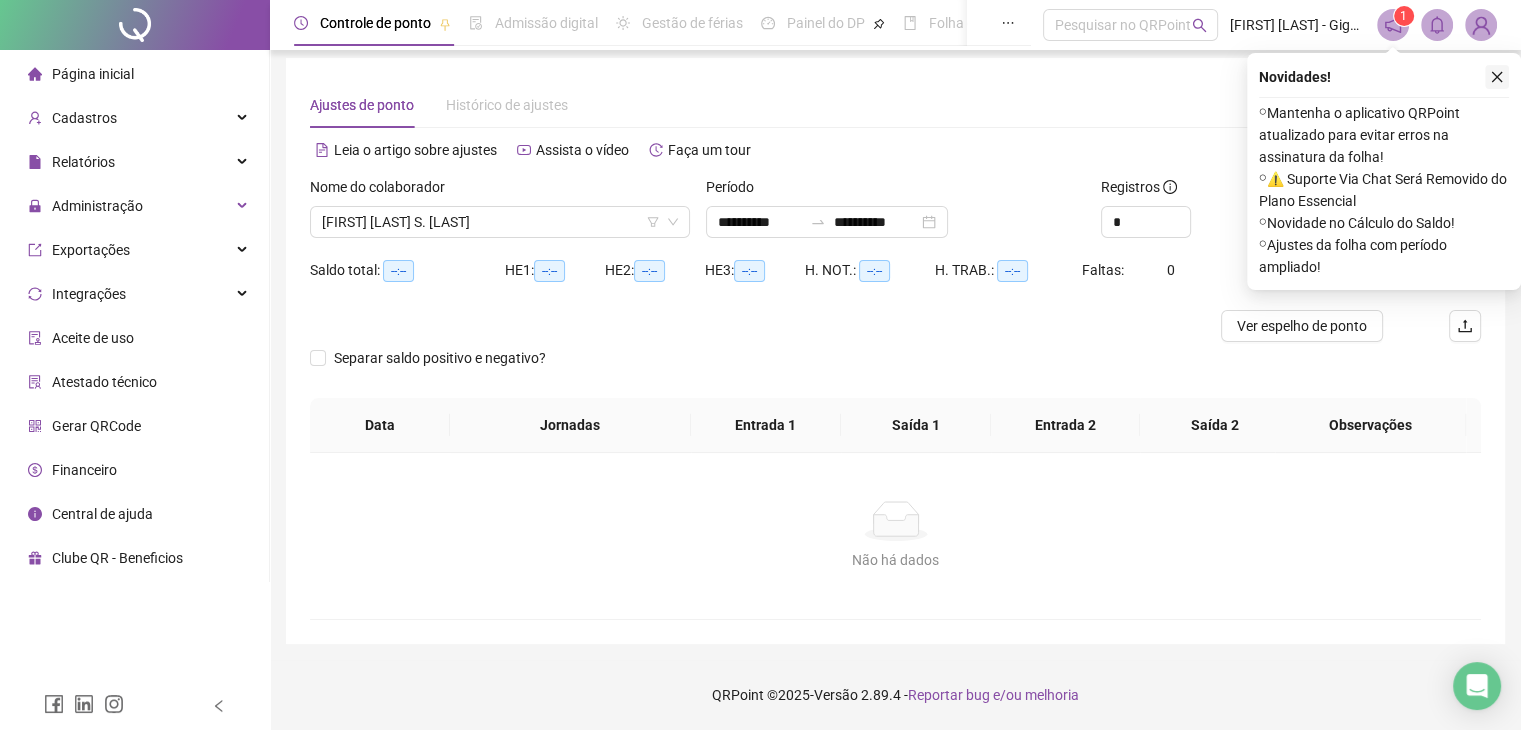 click 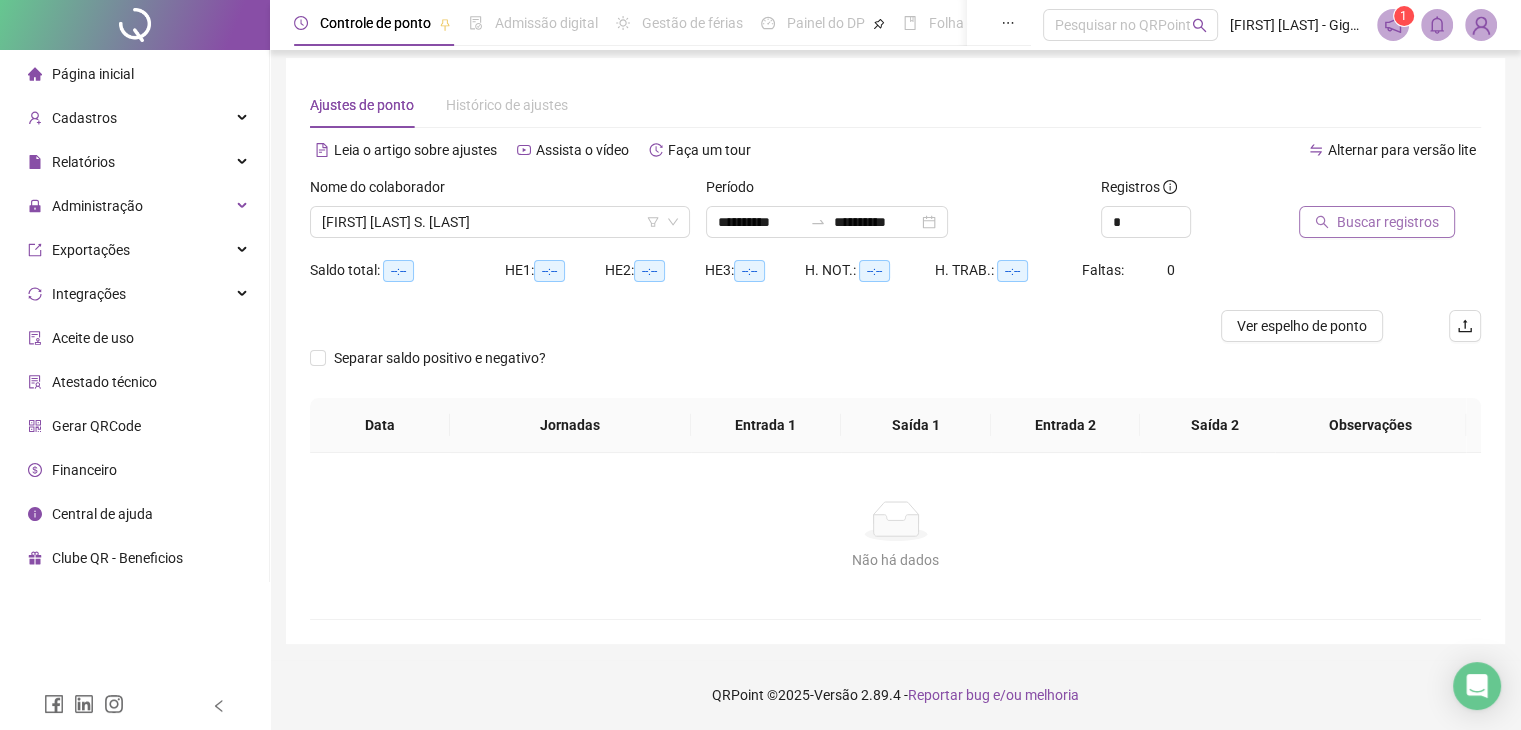 click on "Buscar registros" at bounding box center (1388, 222) 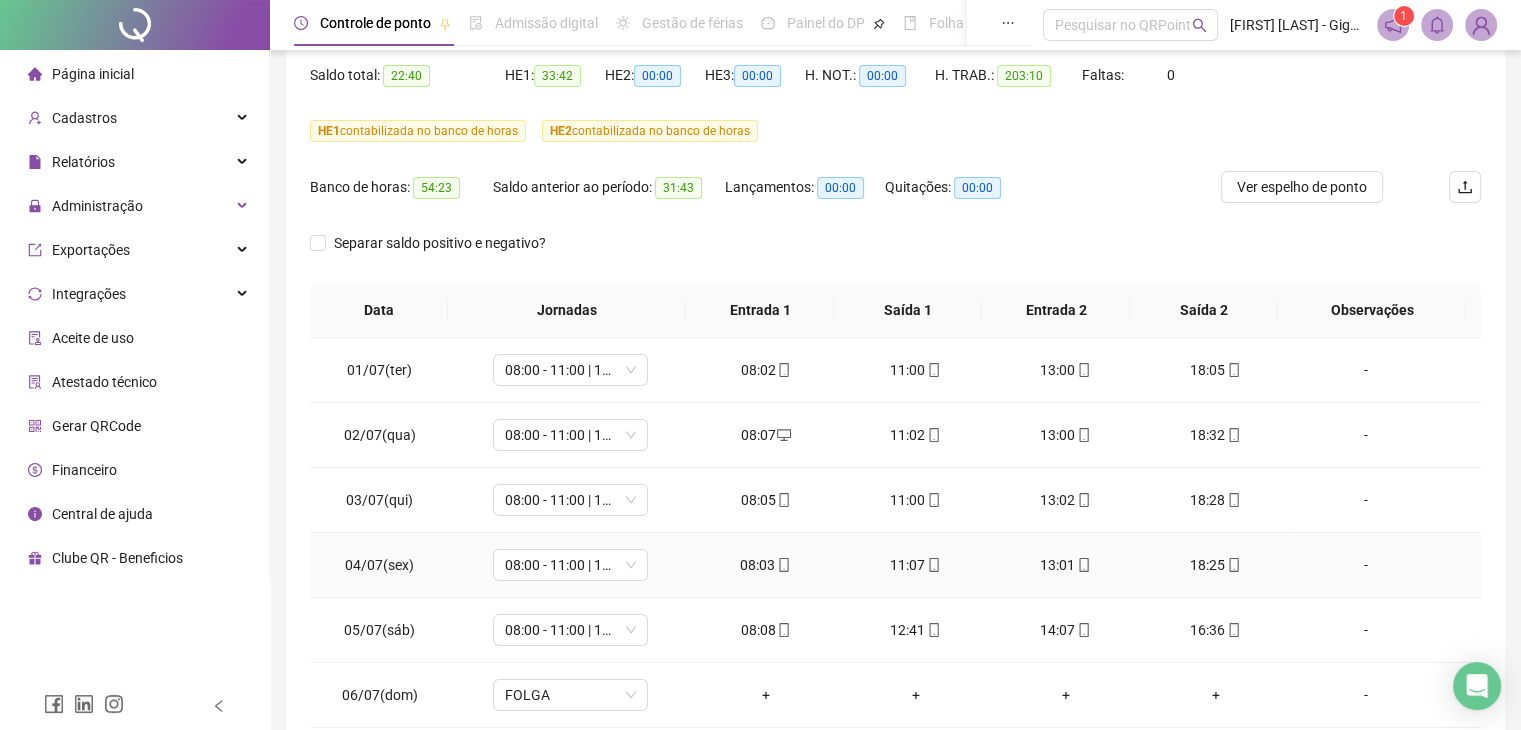 scroll, scrollTop: 348, scrollLeft: 0, axis: vertical 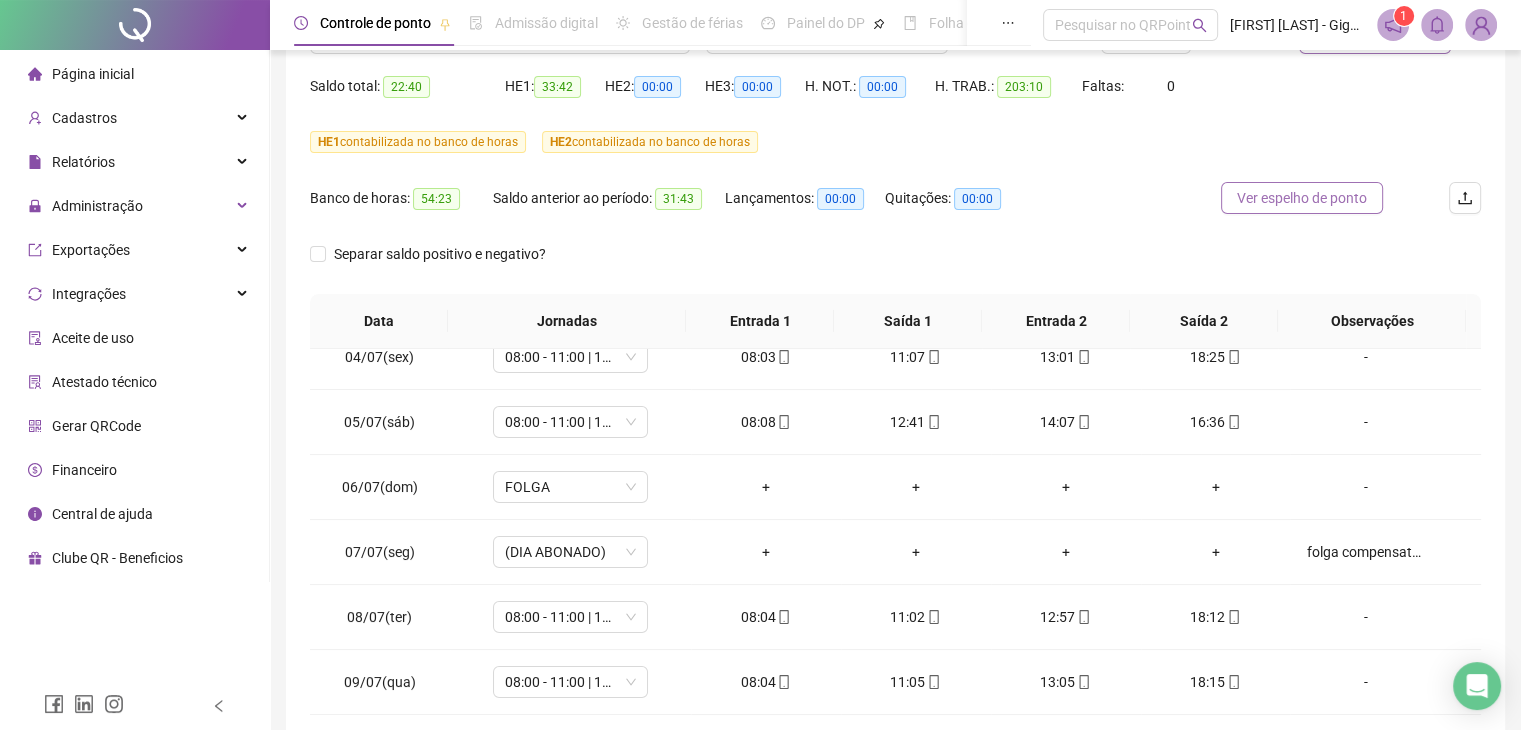 click on "Ver espelho de ponto" at bounding box center (1302, 198) 